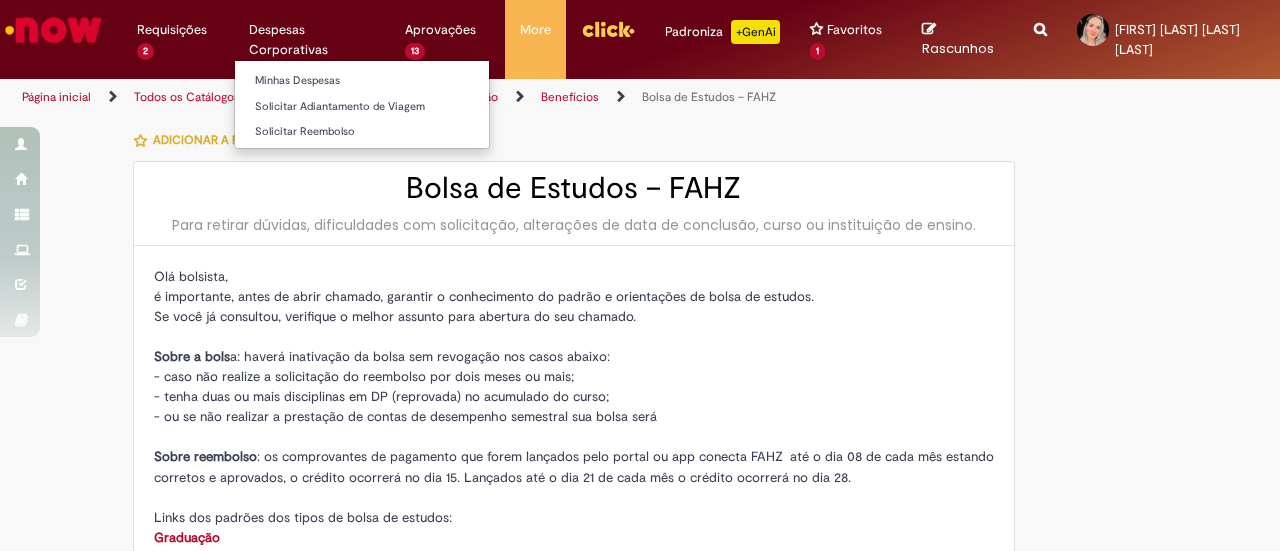 scroll, scrollTop: 0, scrollLeft: 0, axis: both 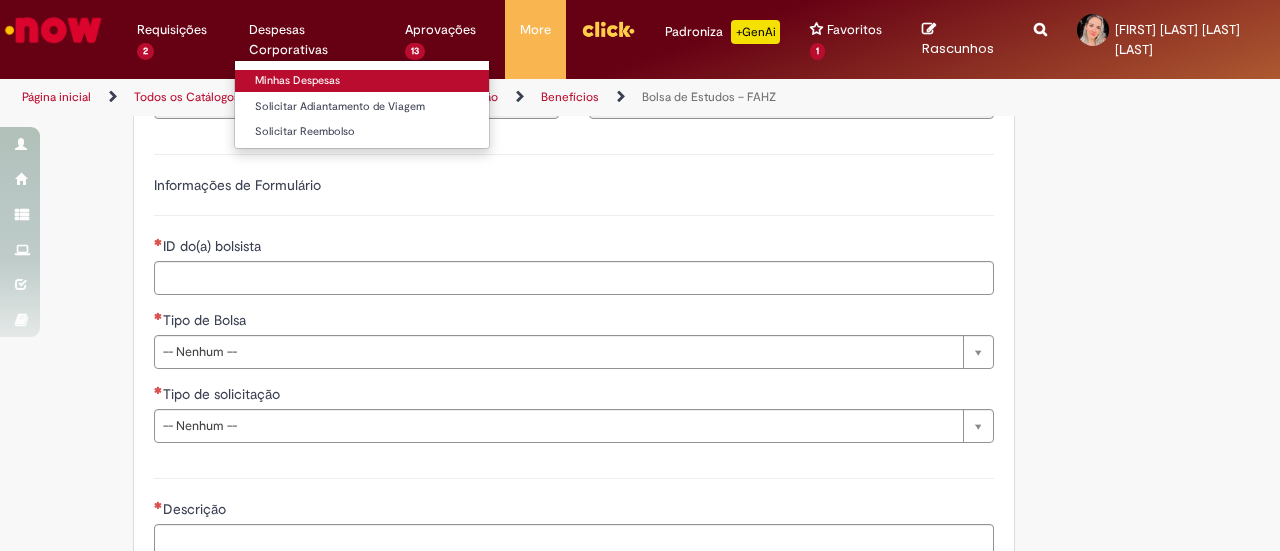 click on "Minhas Despesas" at bounding box center [362, 81] 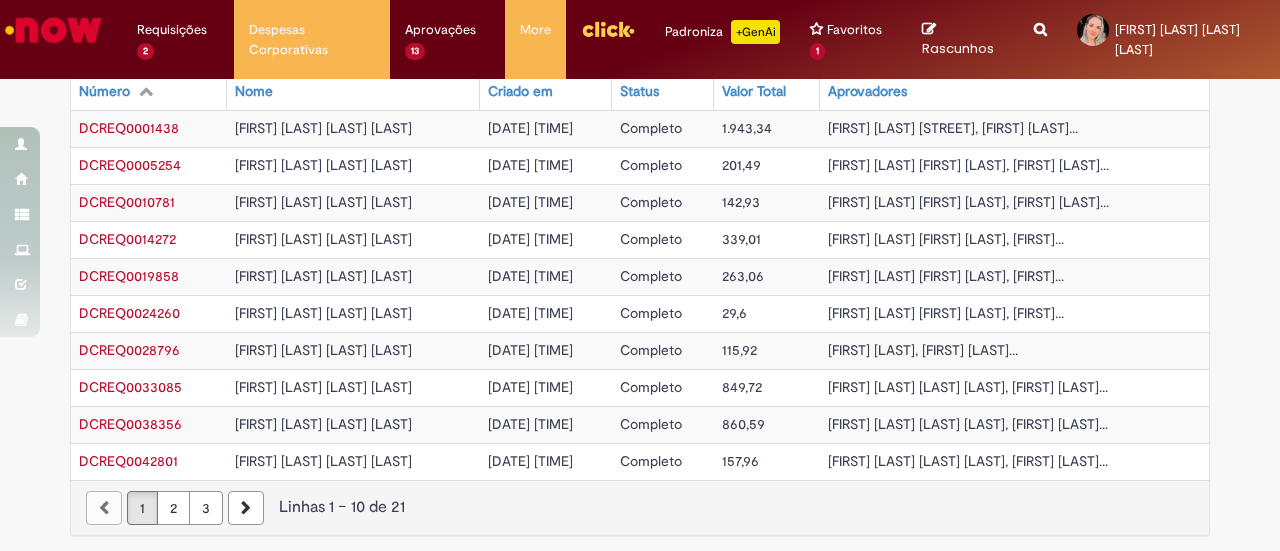 scroll, scrollTop: 500, scrollLeft: 0, axis: vertical 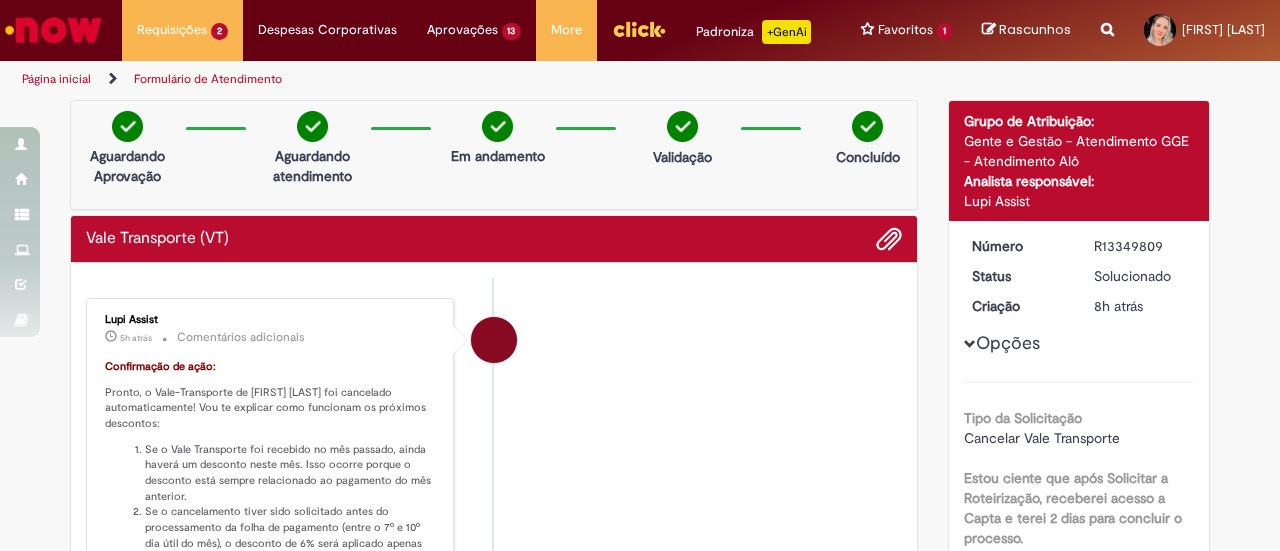 click at bounding box center [1107, 18] 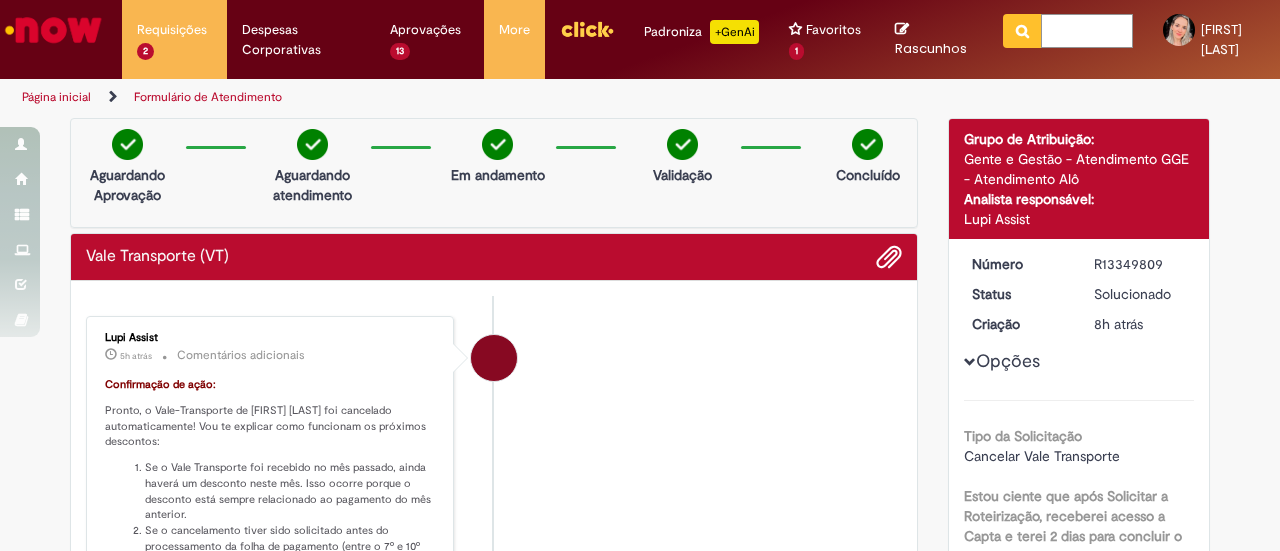 click at bounding box center (1087, 31) 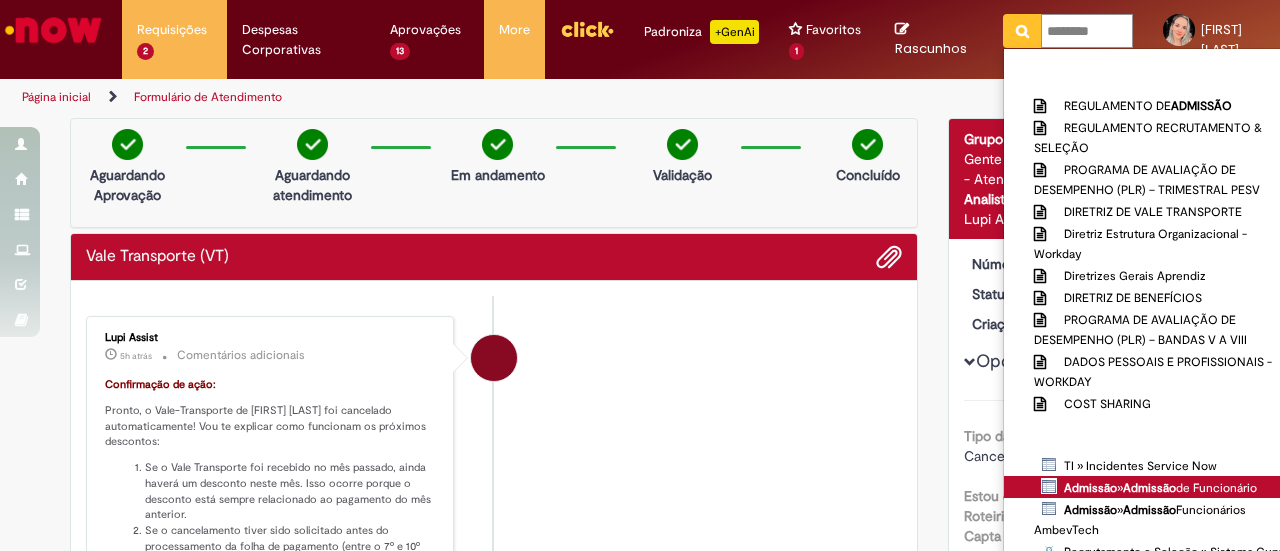 type on "********" 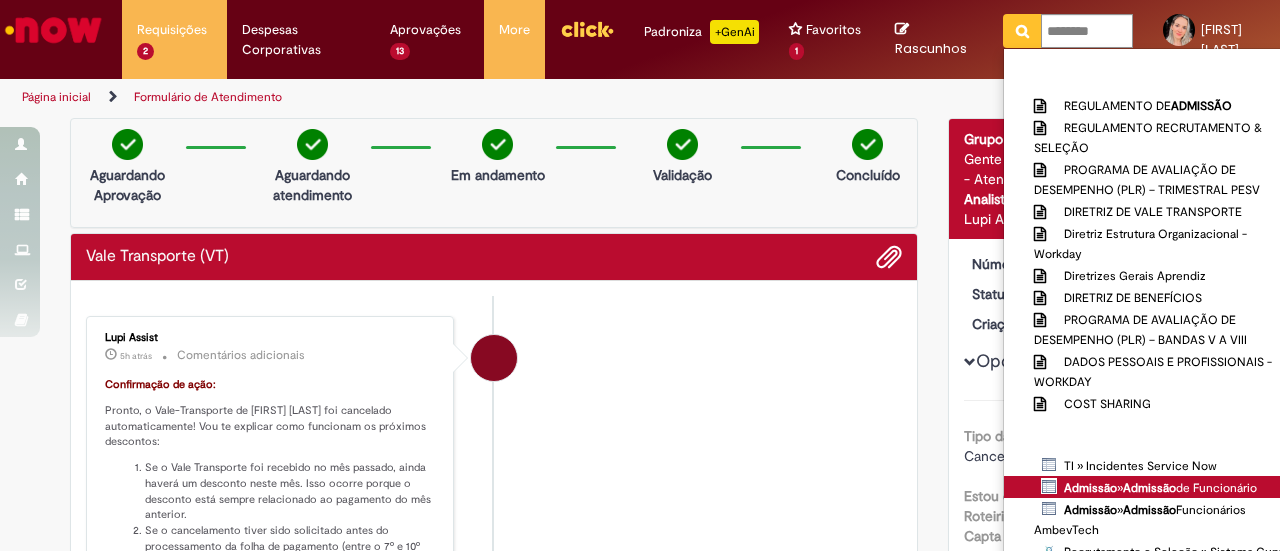 click on "Admissão" at bounding box center (0, 0) 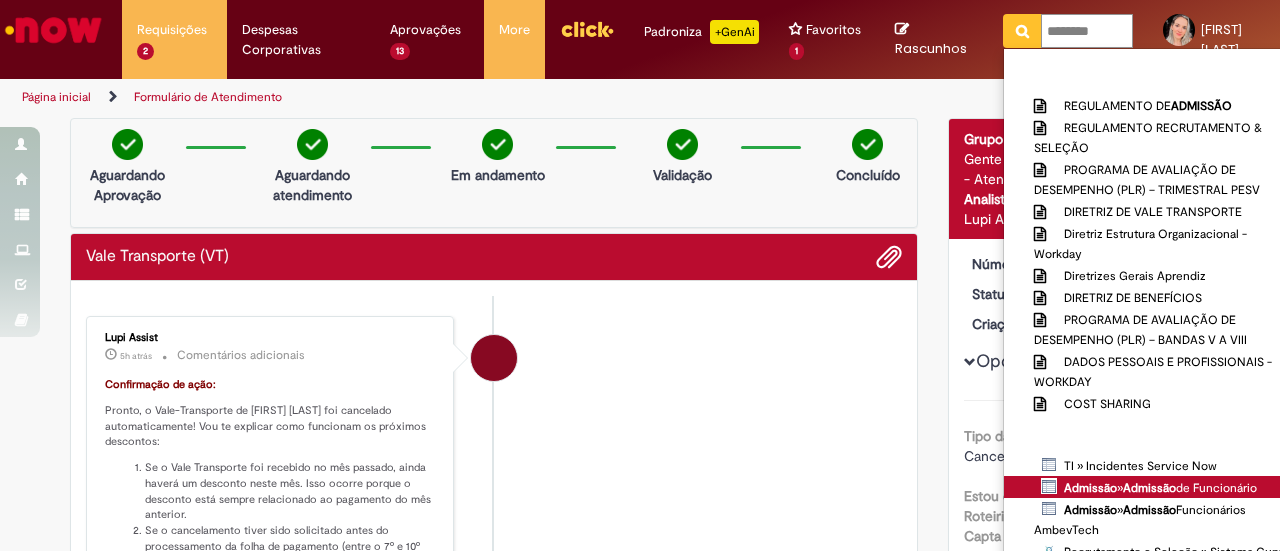 type 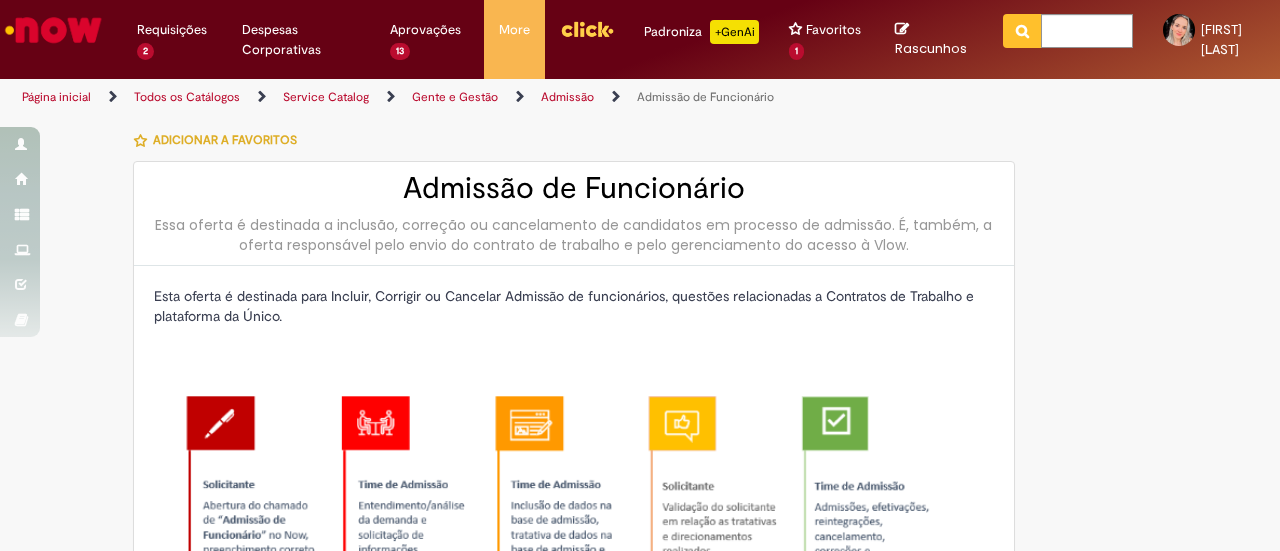 scroll, scrollTop: 534, scrollLeft: 0, axis: vertical 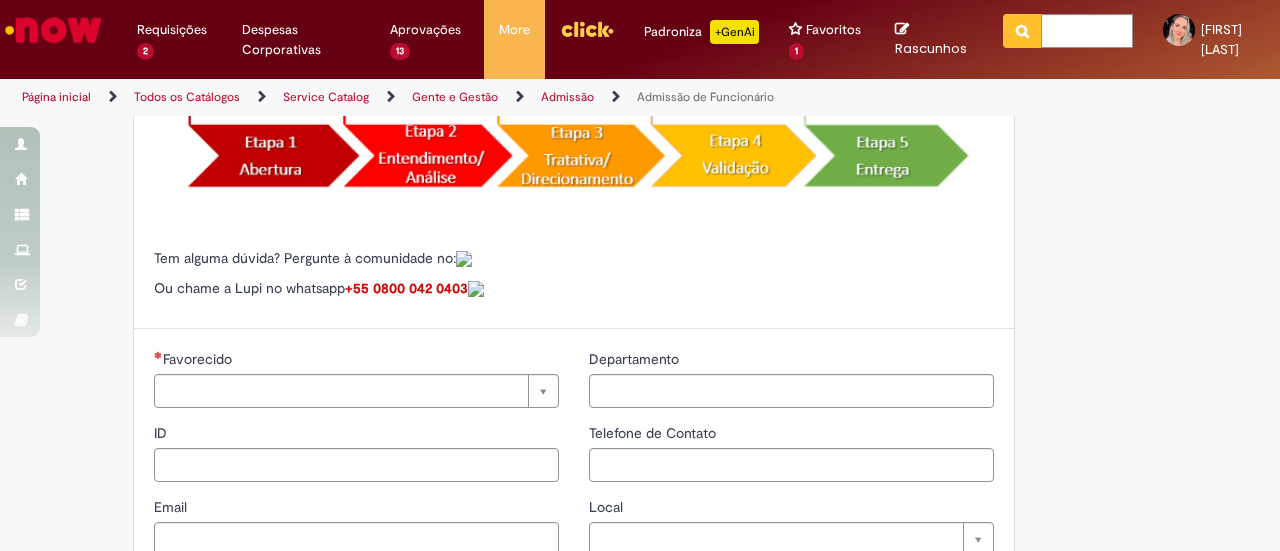 type on "********" 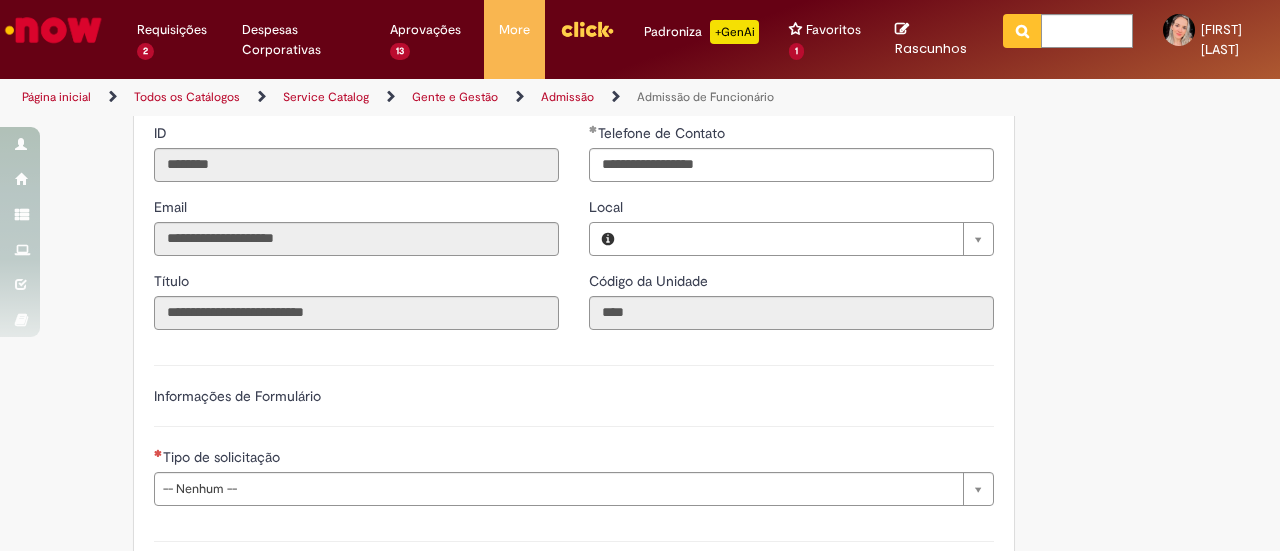 type on "**********" 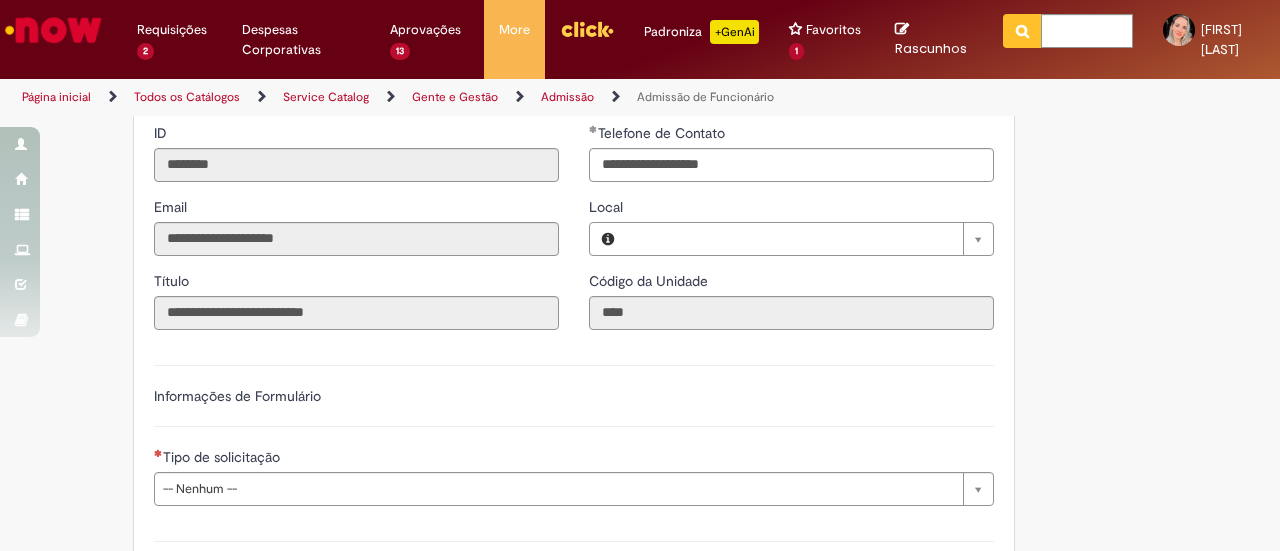 type on "***" 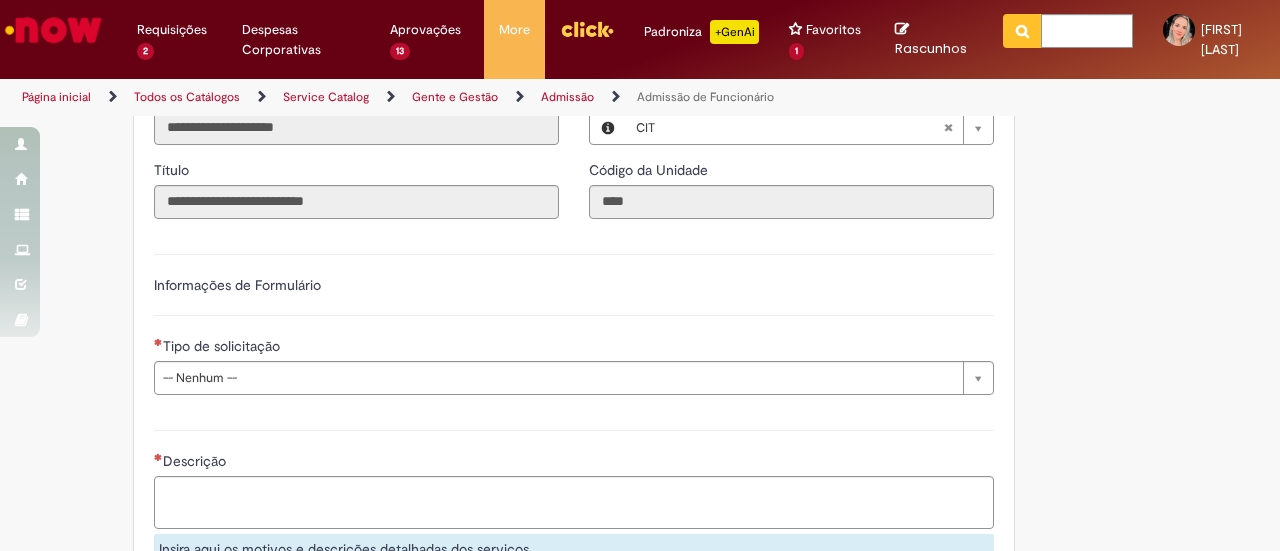 scroll, scrollTop: 1034, scrollLeft: 0, axis: vertical 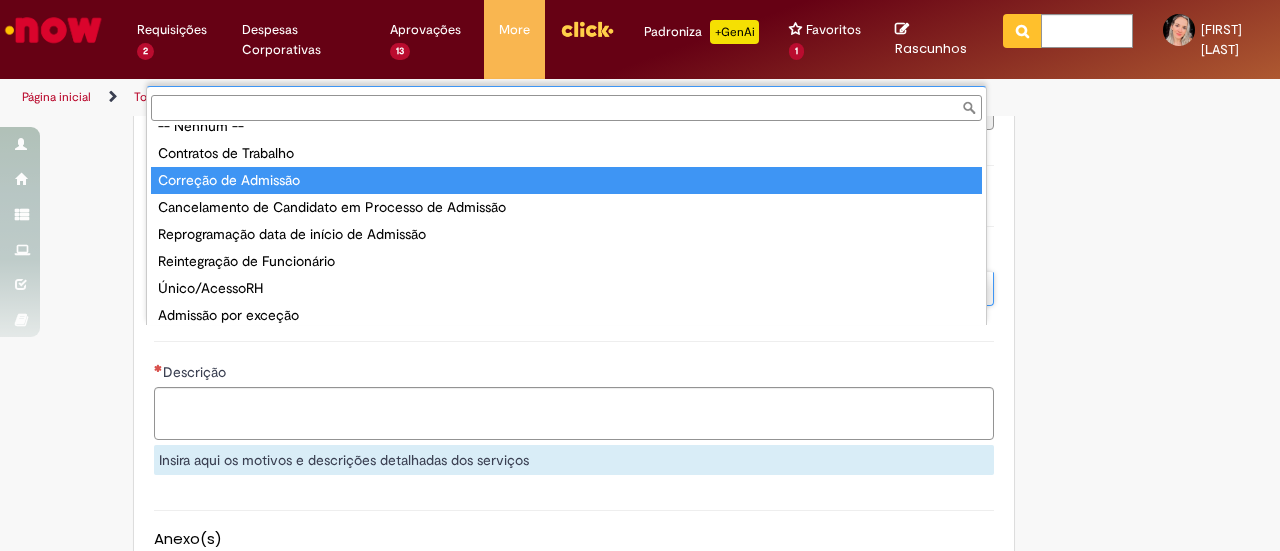 type on "**********" 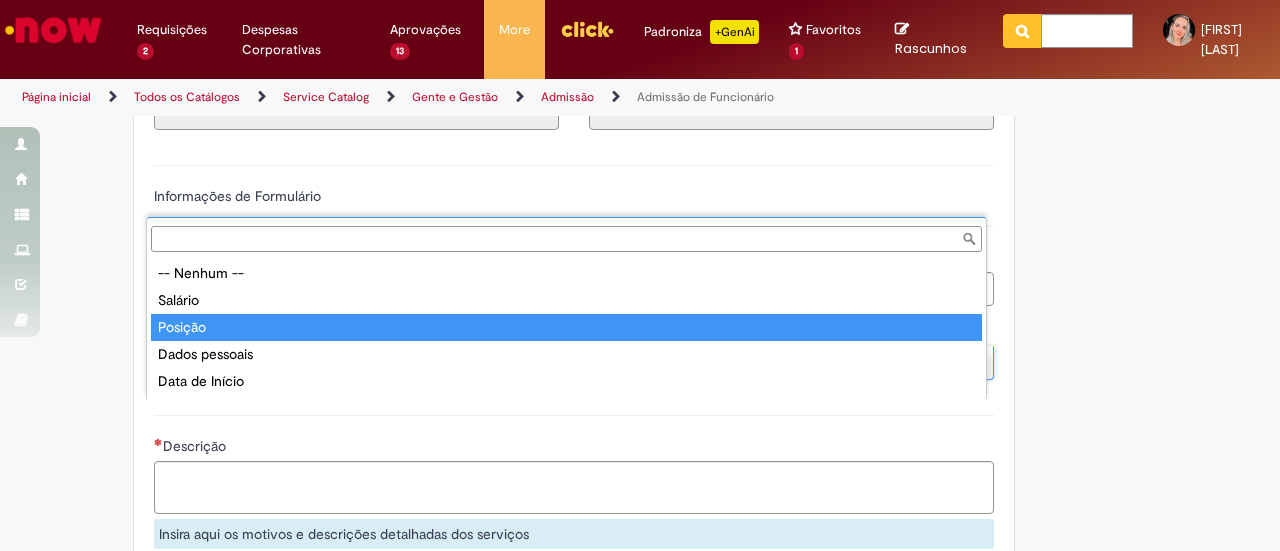 type on "*******" 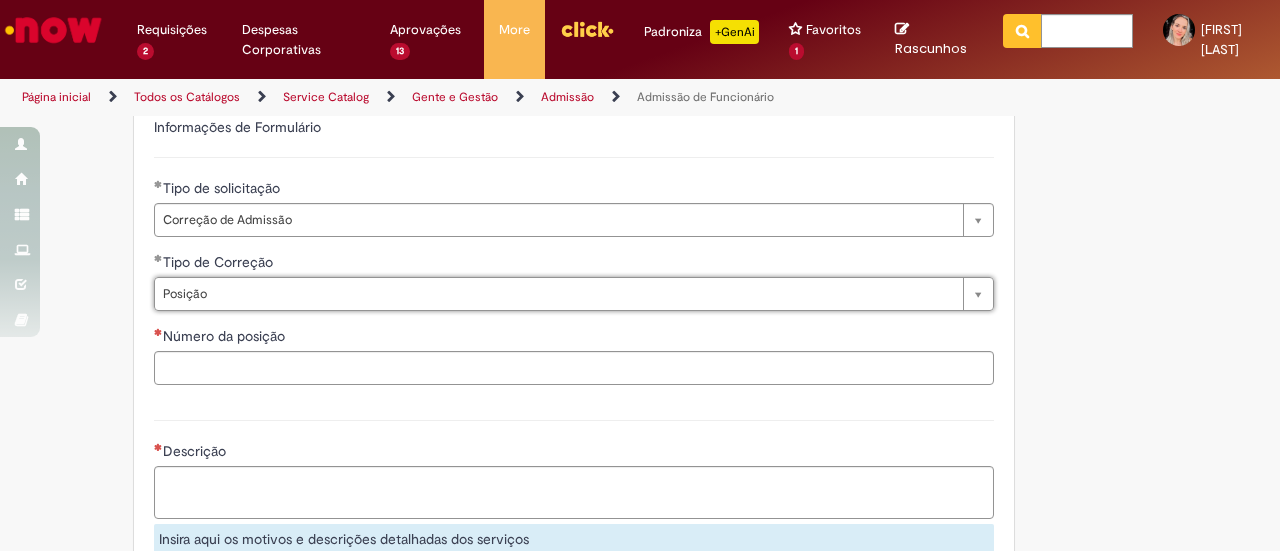 scroll, scrollTop: 1134, scrollLeft: 0, axis: vertical 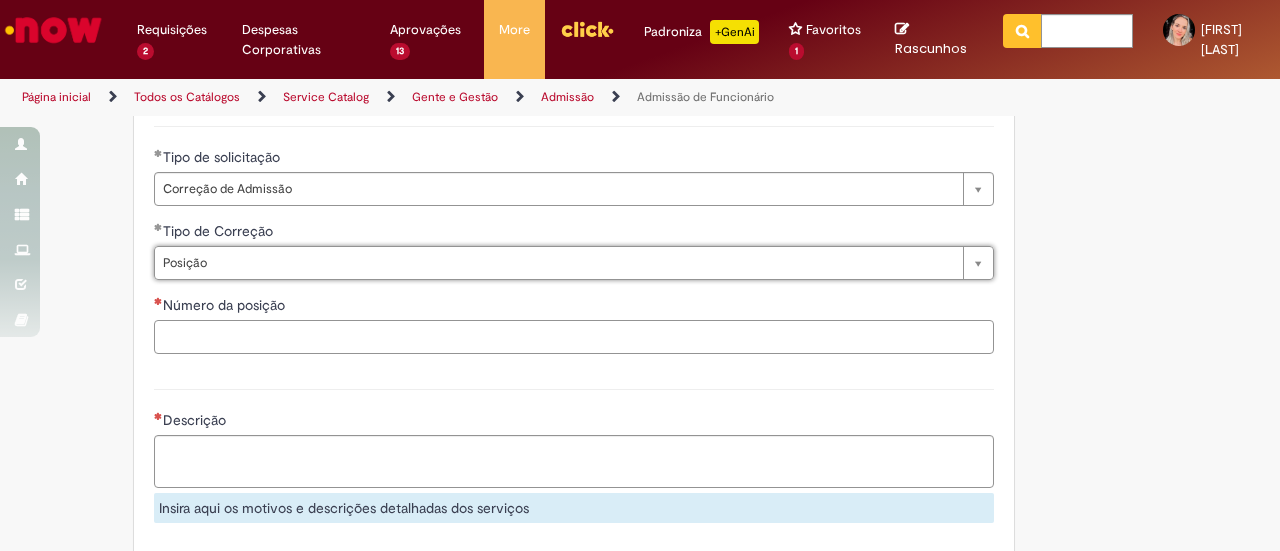 click on "Número da posição" at bounding box center (574, 337) 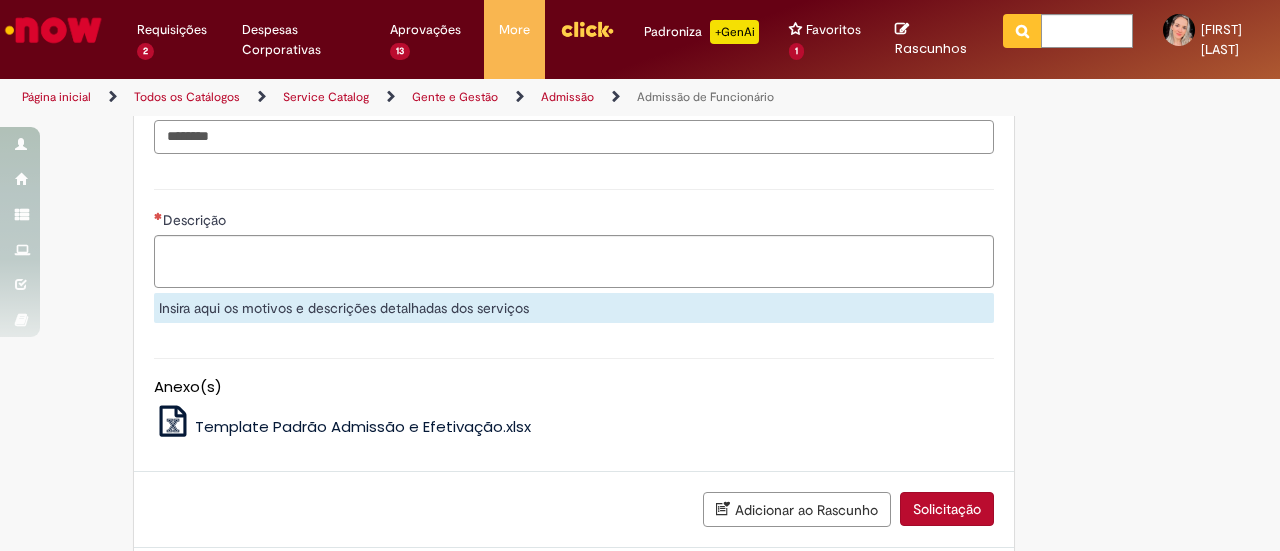 scroll, scrollTop: 1334, scrollLeft: 0, axis: vertical 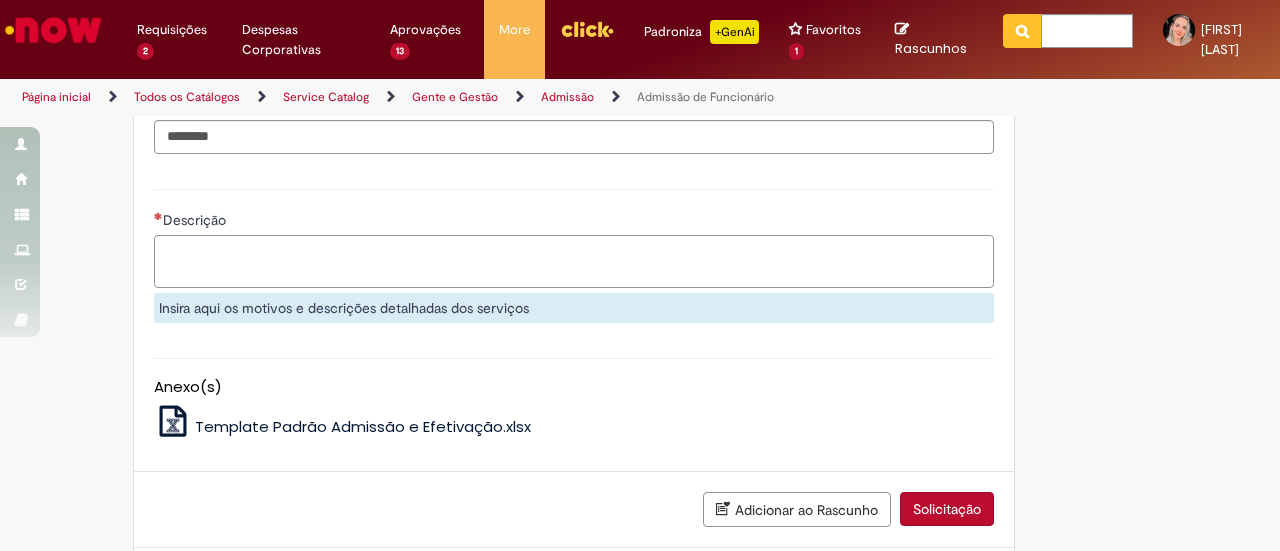 click on "Descrição" at bounding box center (574, 261) 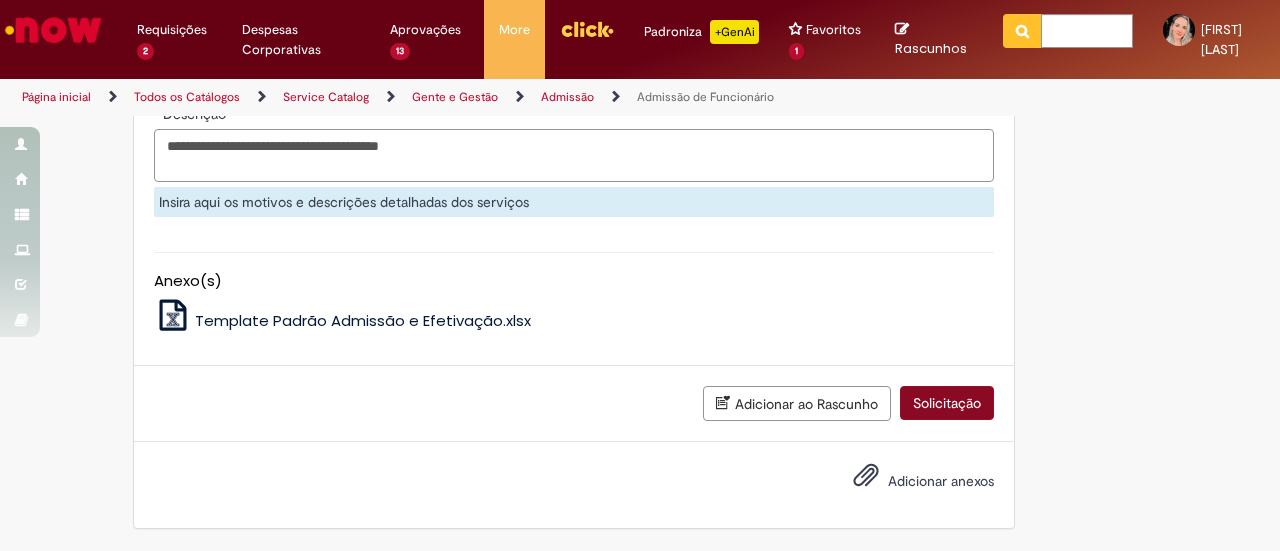 type on "**********" 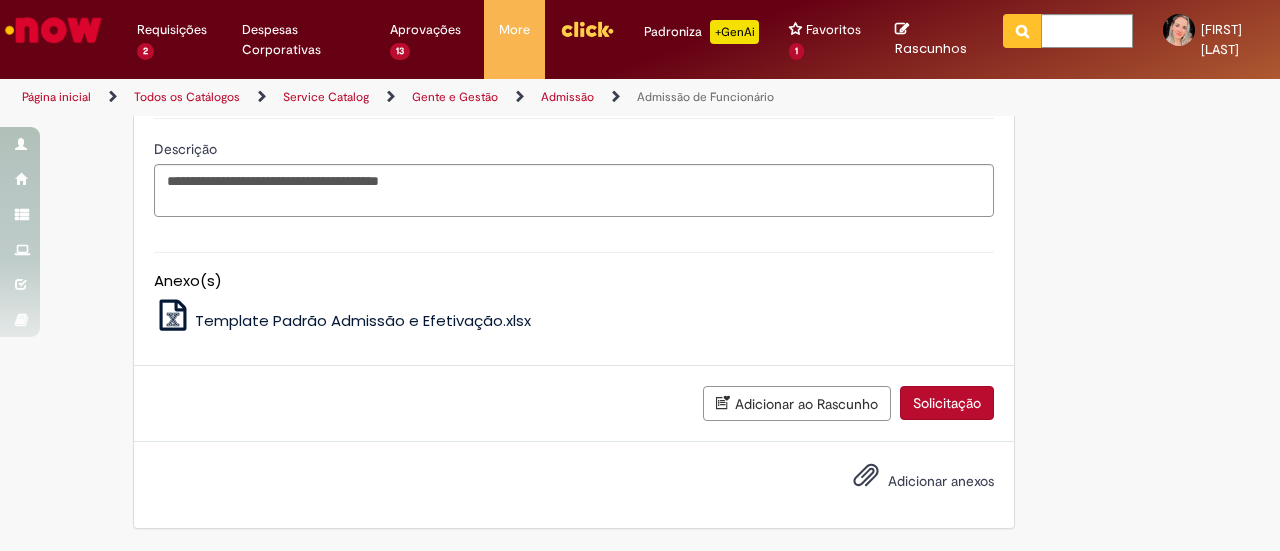 click on "Solicitação" at bounding box center [947, 403] 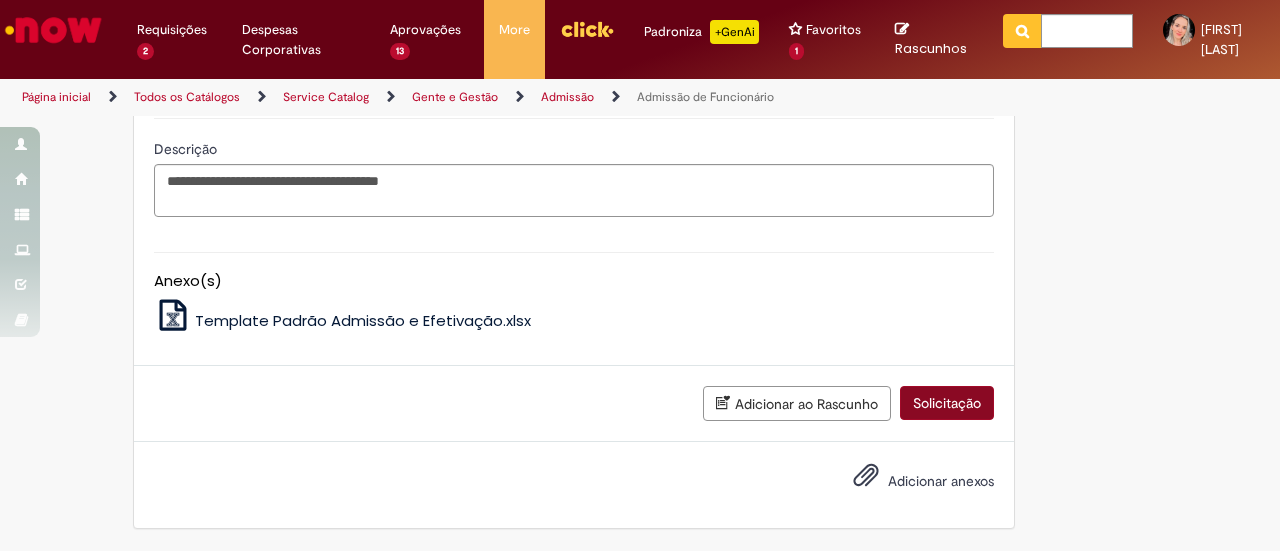 scroll, scrollTop: 1409, scrollLeft: 0, axis: vertical 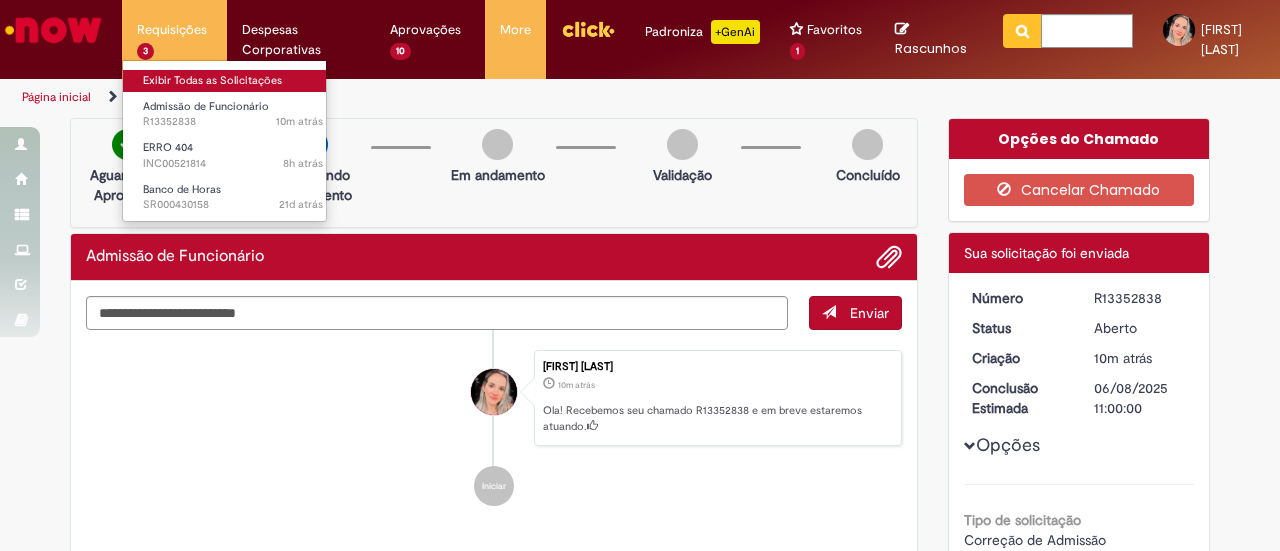 click on "Exibir Todas as Solicitações" at bounding box center (233, 81) 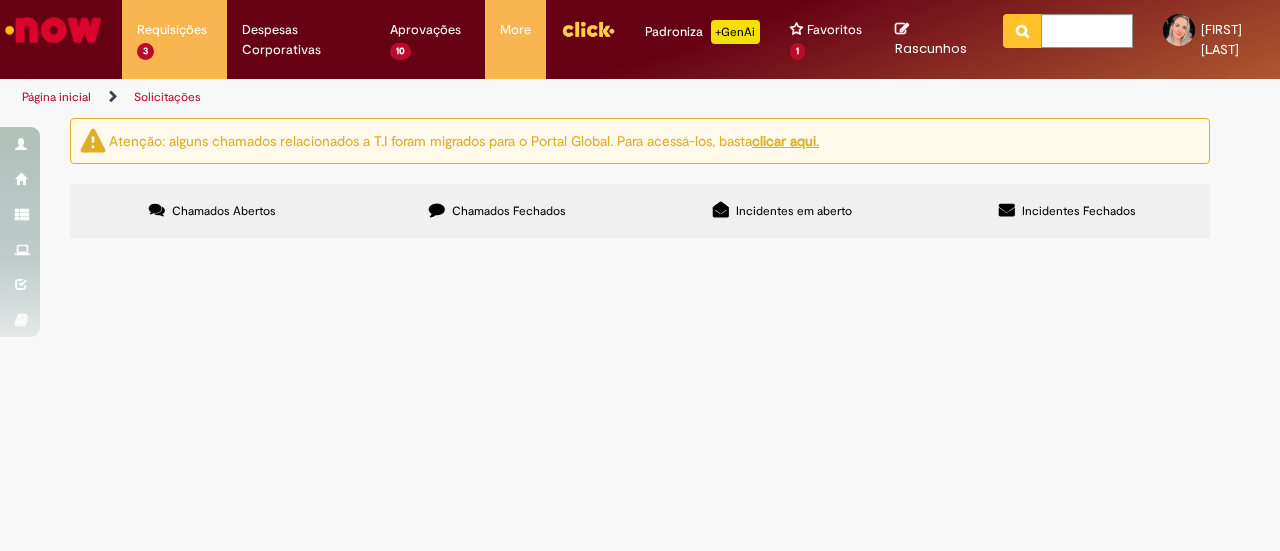 click on "Chamados Fechados" at bounding box center [497, 211] 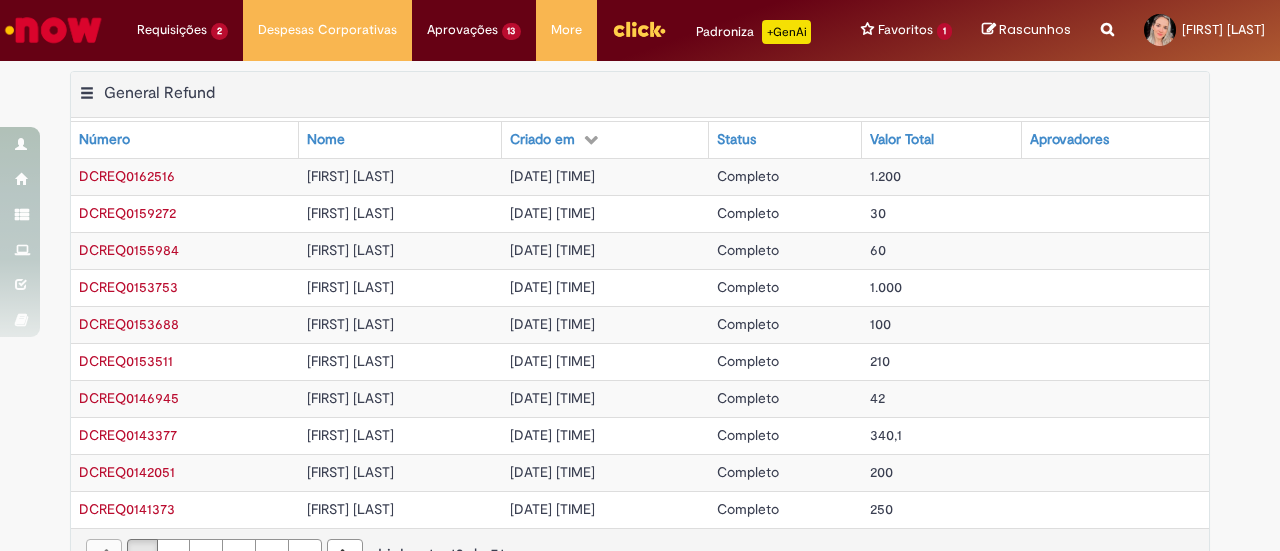 scroll, scrollTop: 0, scrollLeft: 0, axis: both 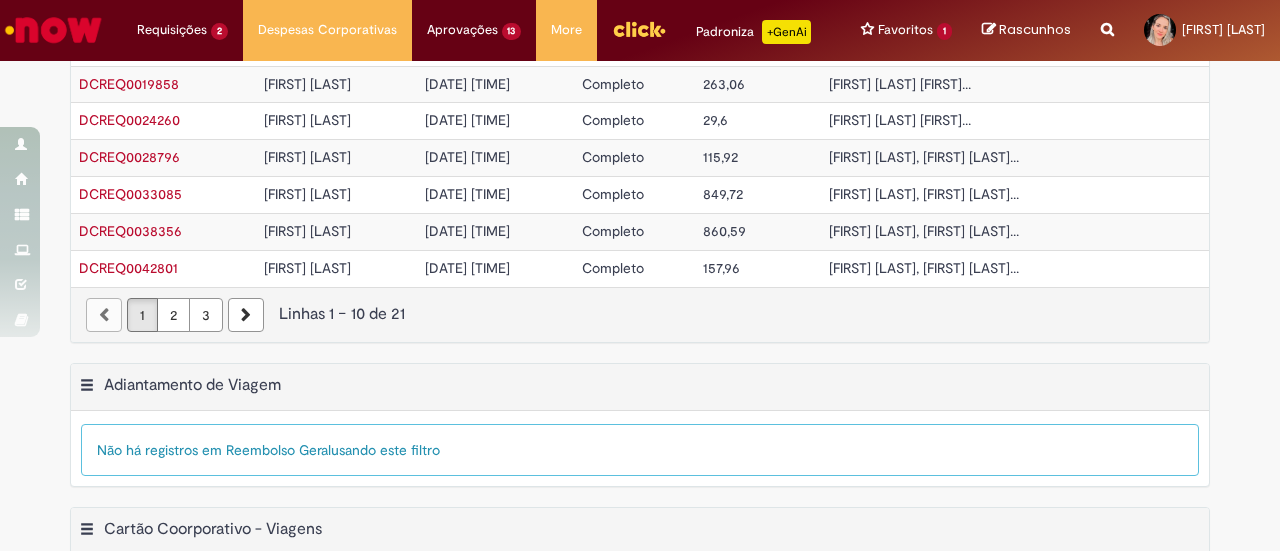 click on "2" at bounding box center [173, 315] 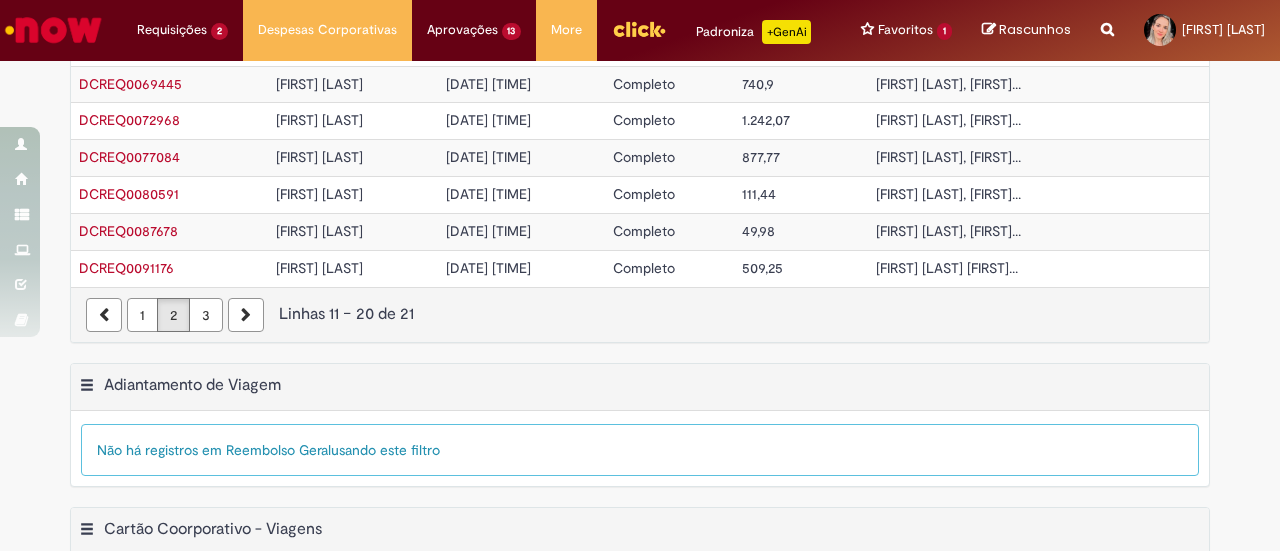 click on "3" at bounding box center [206, 315] 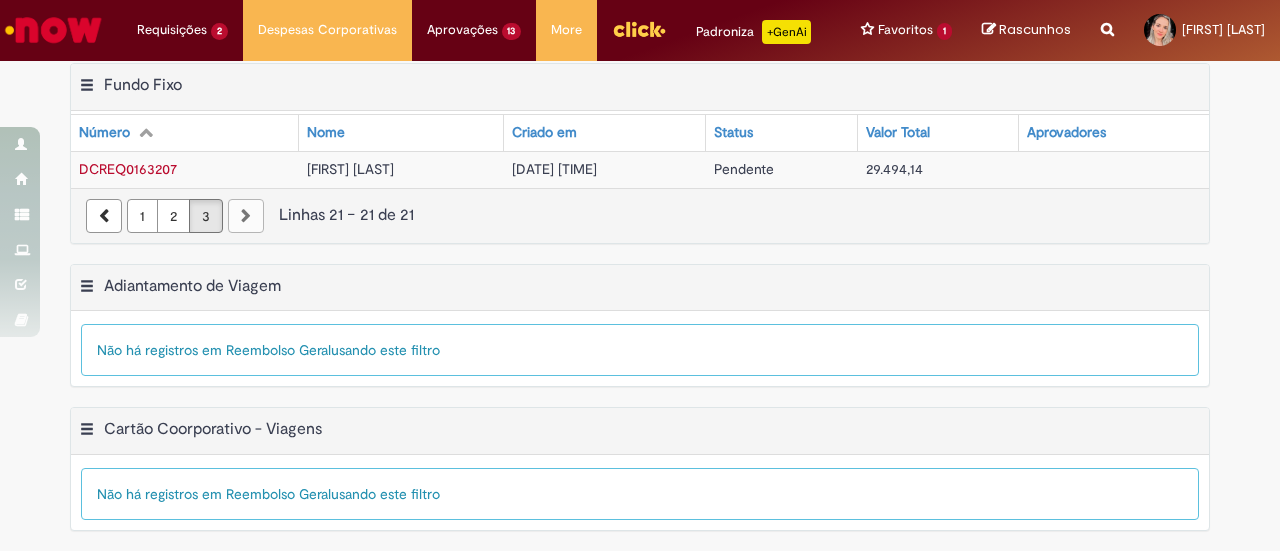 scroll, scrollTop: 444, scrollLeft: 0, axis: vertical 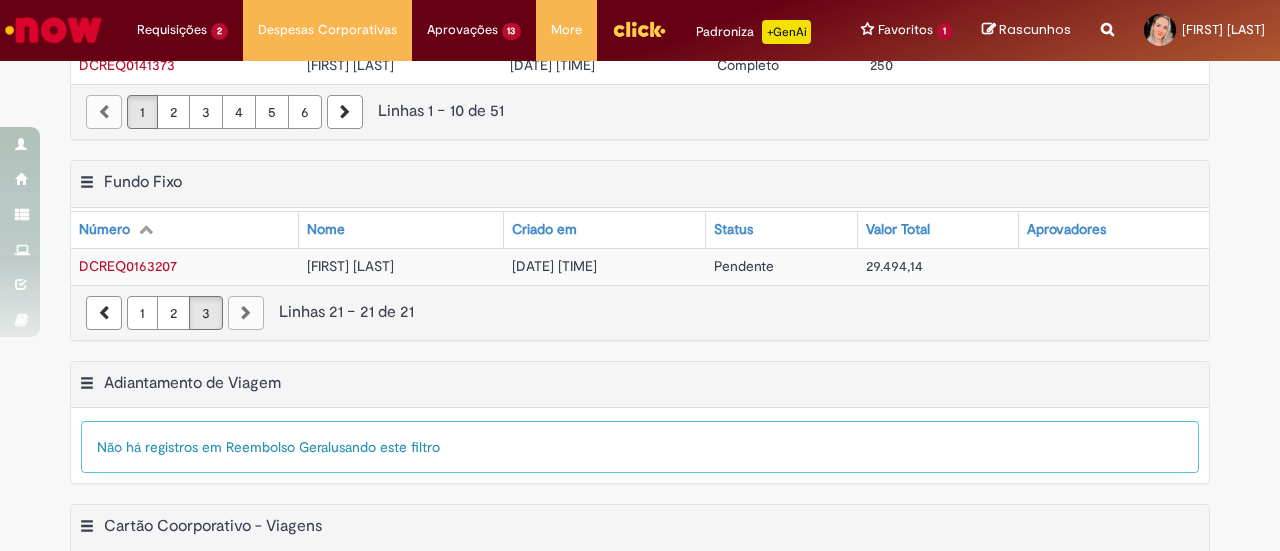 click on "[FIRST] [MIDDLE] [LAST] [LAST]" at bounding box center [350, 266] 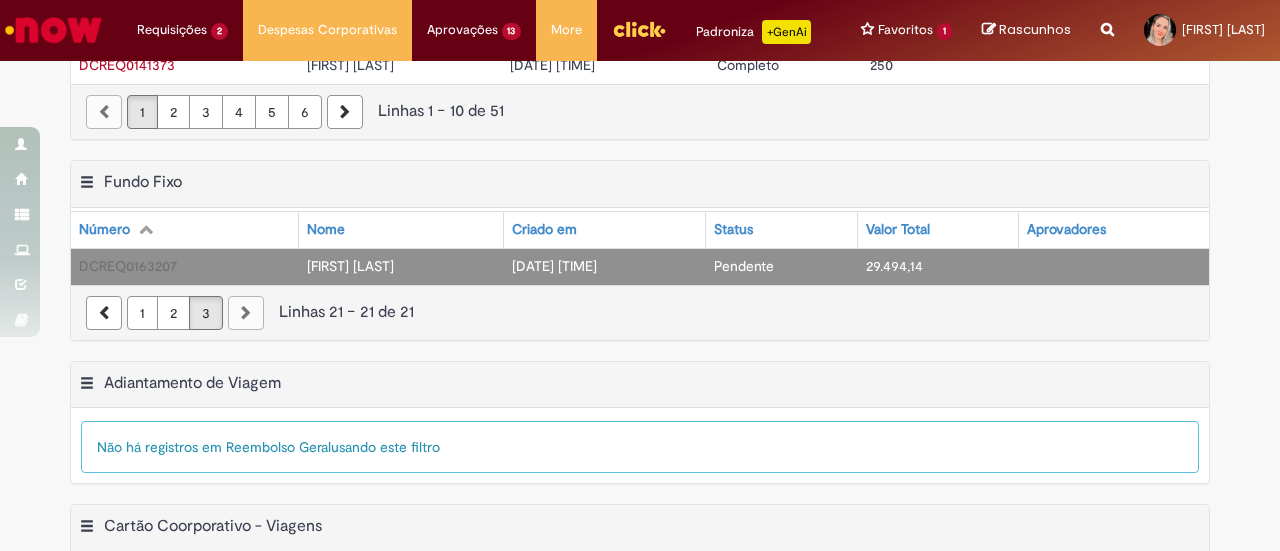 scroll, scrollTop: 0, scrollLeft: 0, axis: both 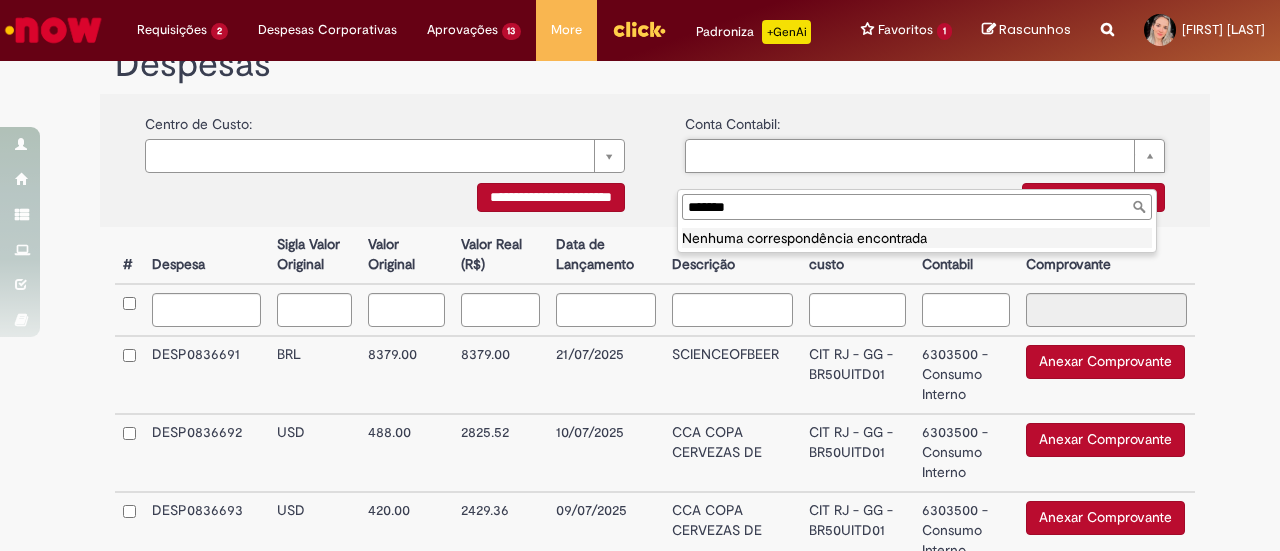 drag, startPoint x: 743, startPoint y: 203, endPoint x: 628, endPoint y: 209, distance: 115.15642 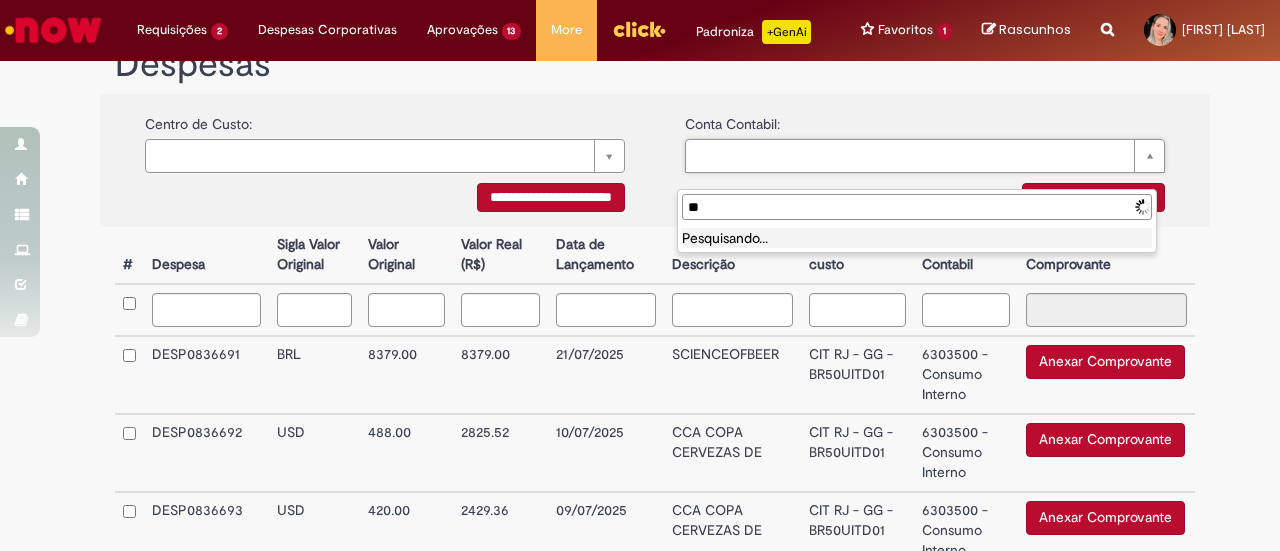 type on "*" 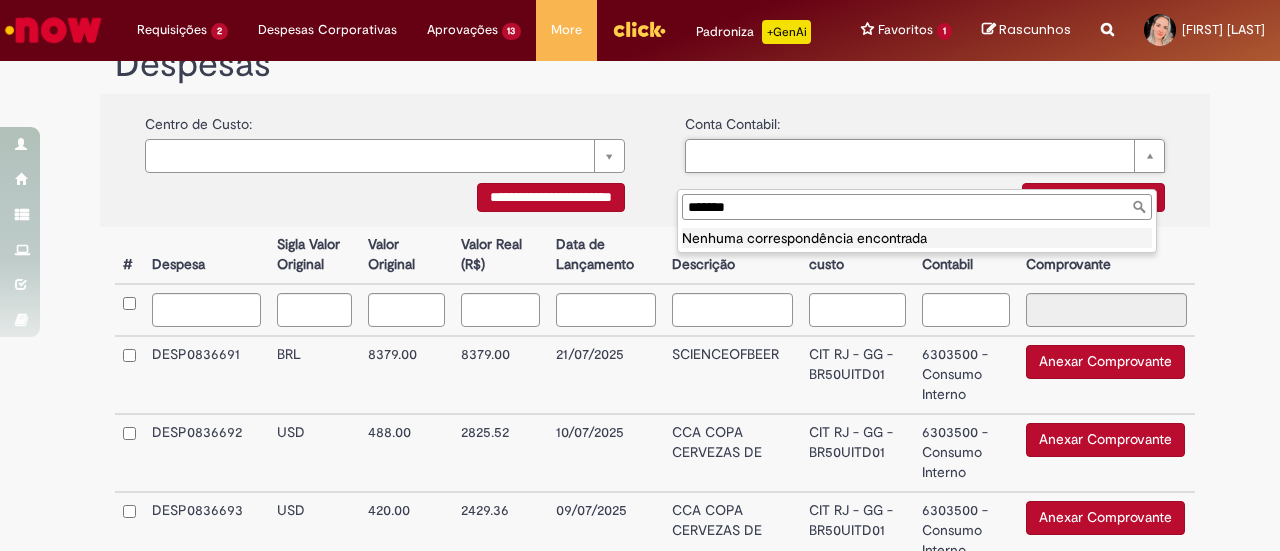 drag, startPoint x: 770, startPoint y: 207, endPoint x: 664, endPoint y: 209, distance: 106.01887 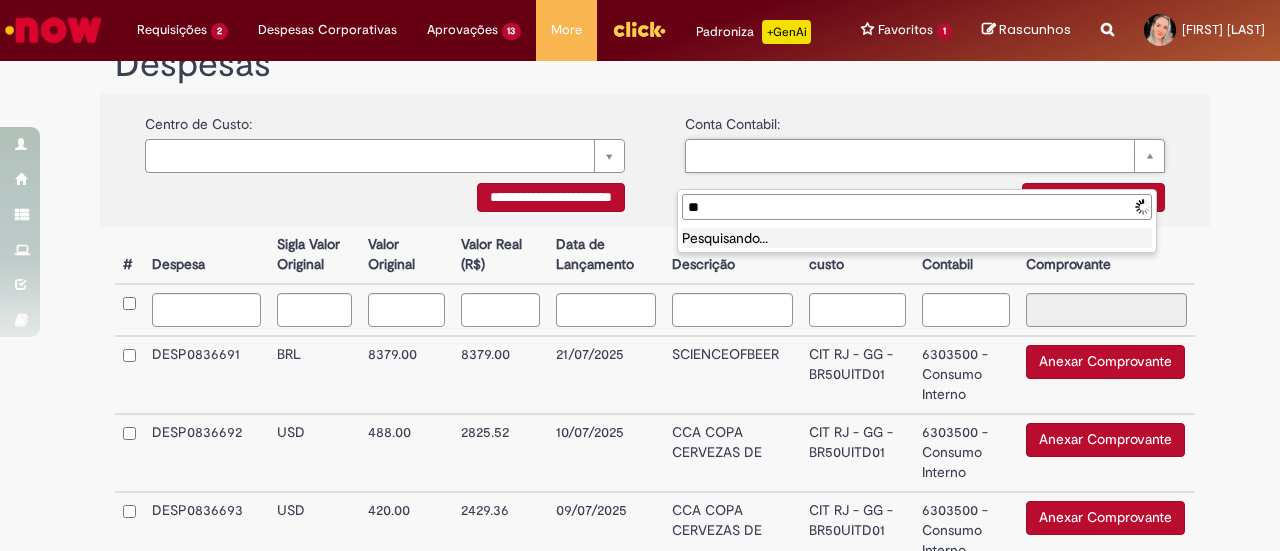 type on "*" 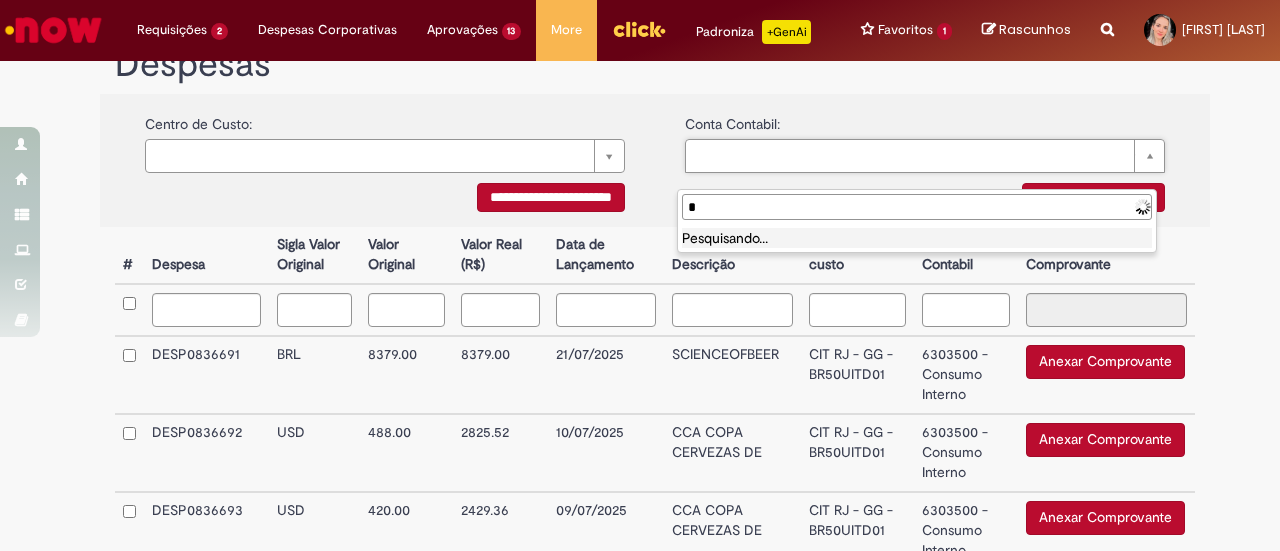 type 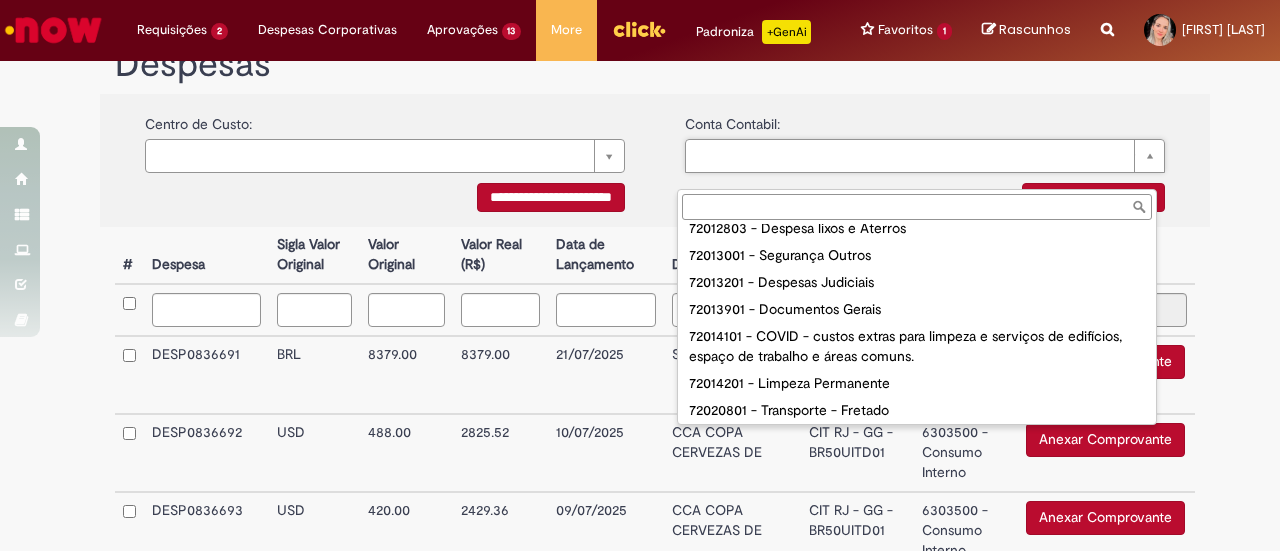 scroll, scrollTop: 0, scrollLeft: 0, axis: both 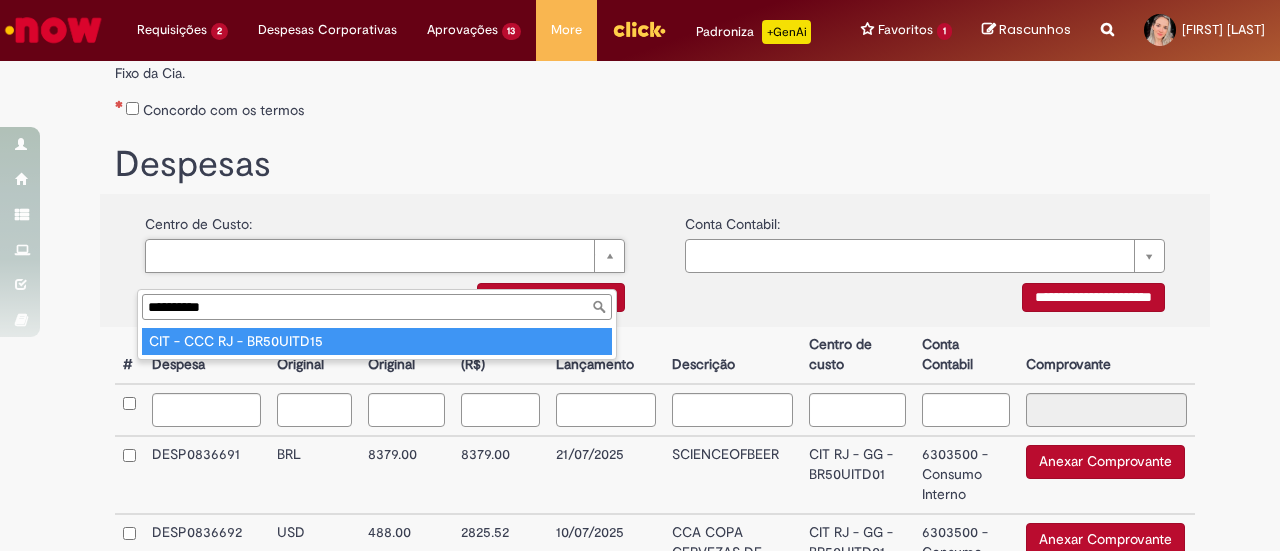 type on "**********" 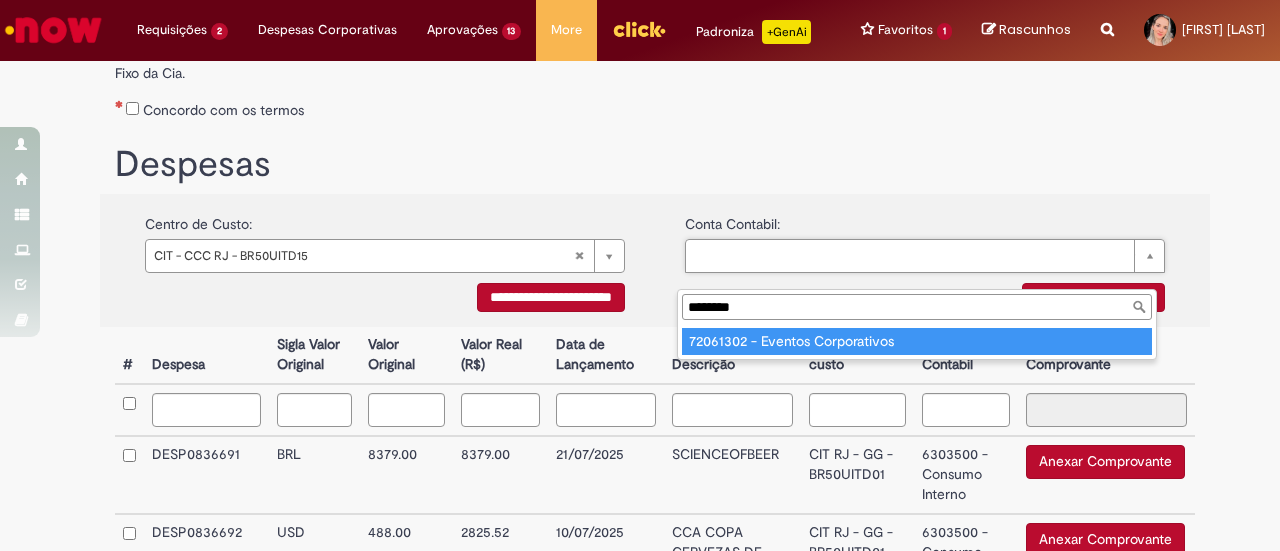 type on "********" 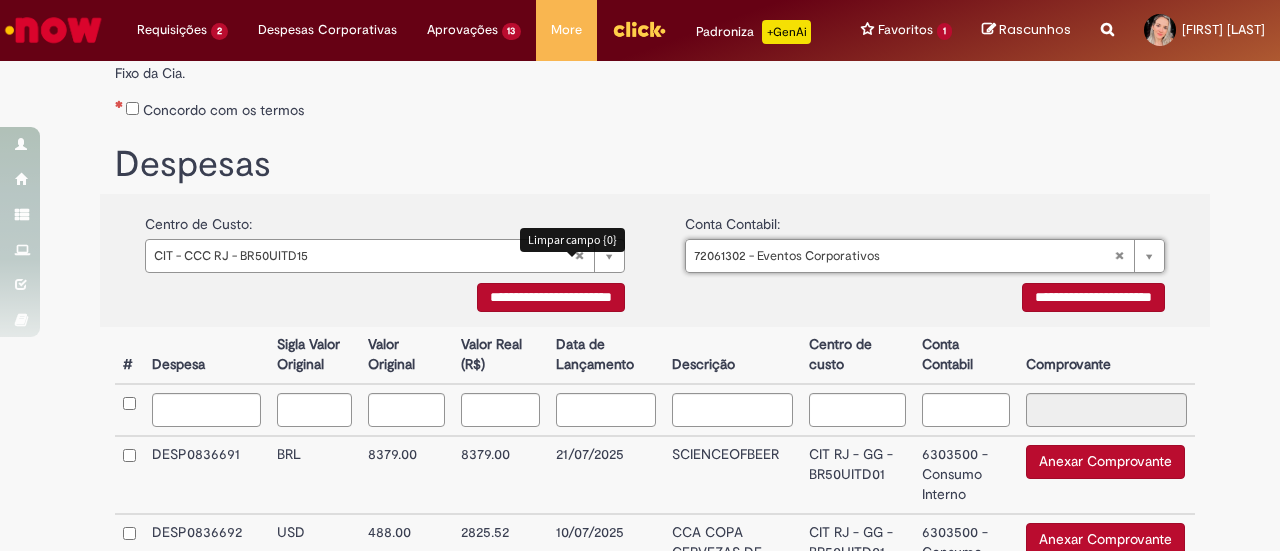 type 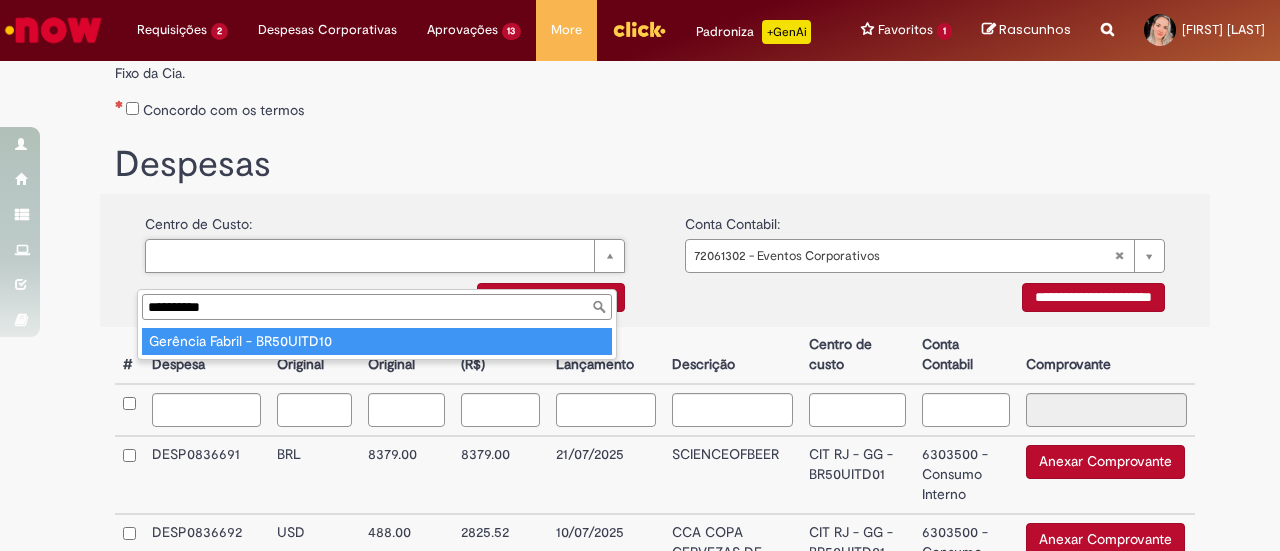 type on "**********" 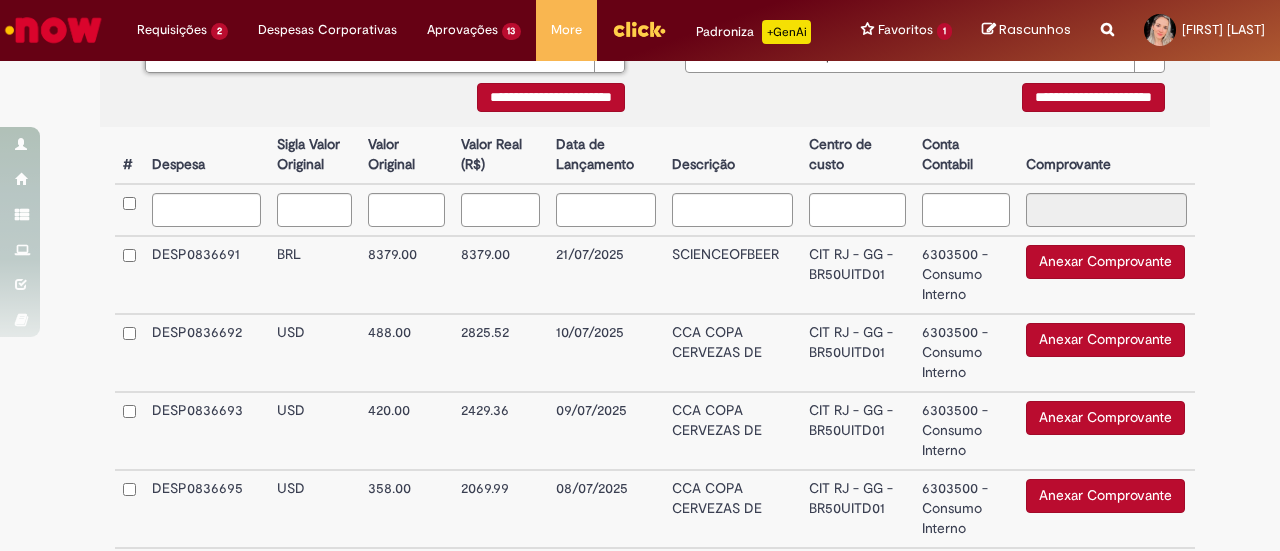 scroll, scrollTop: 300, scrollLeft: 0, axis: vertical 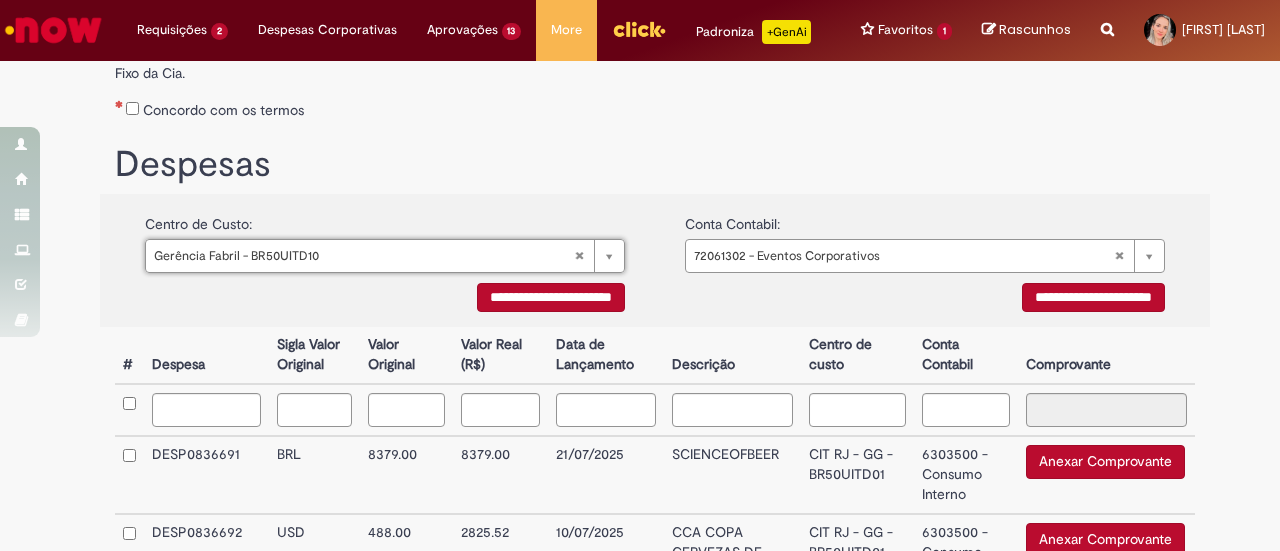 click on "**********" at bounding box center [551, 297] 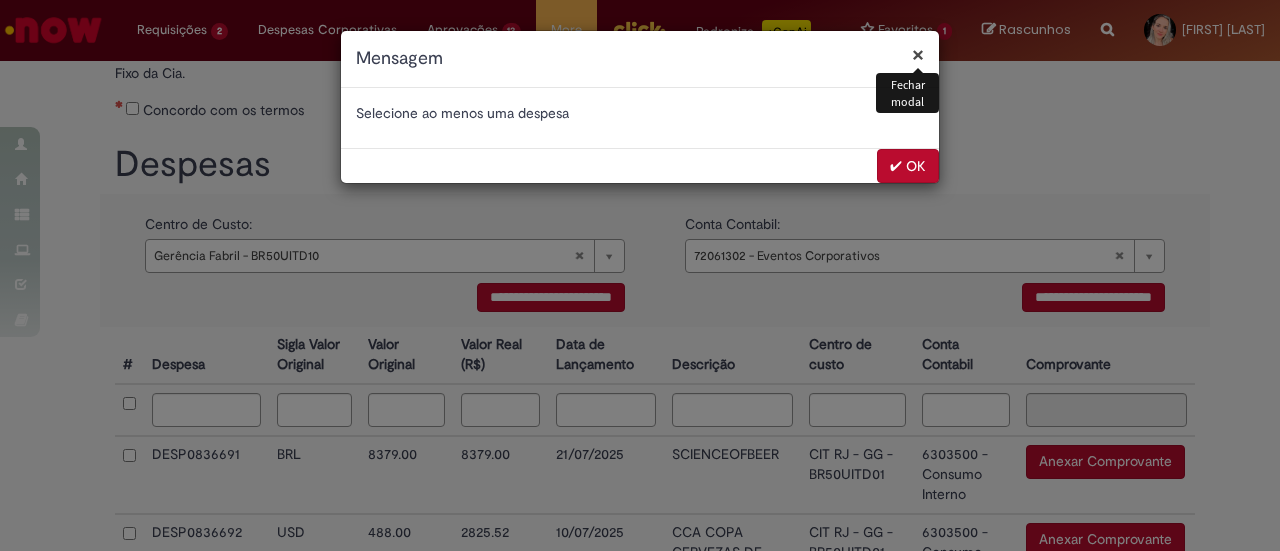 click on "✔ OK" at bounding box center (908, 166) 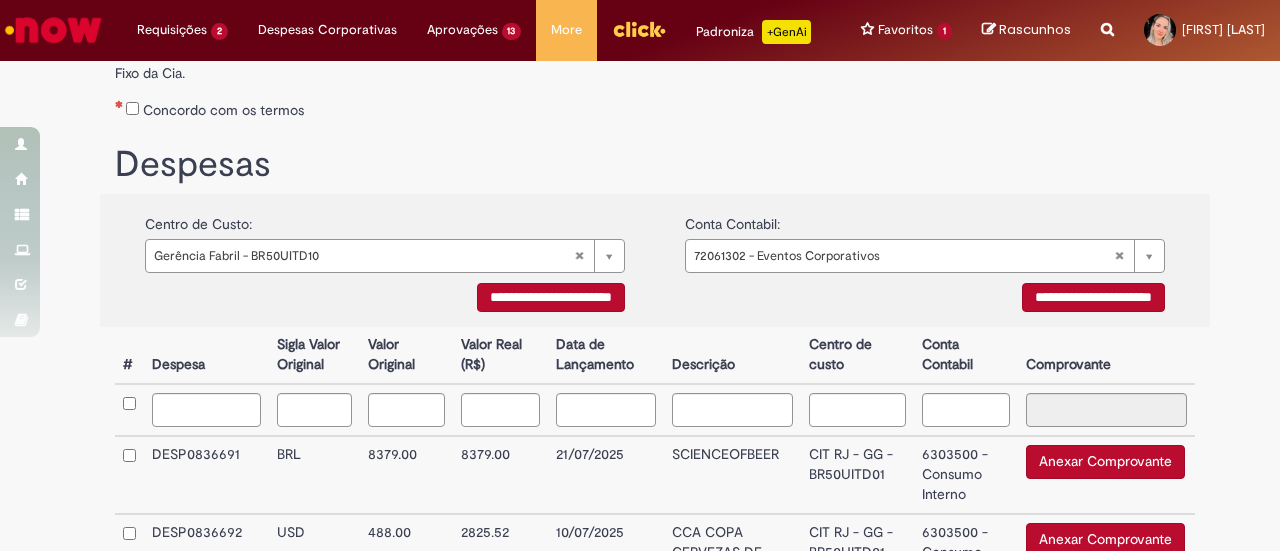 click on "**********" at bounding box center [551, 297] 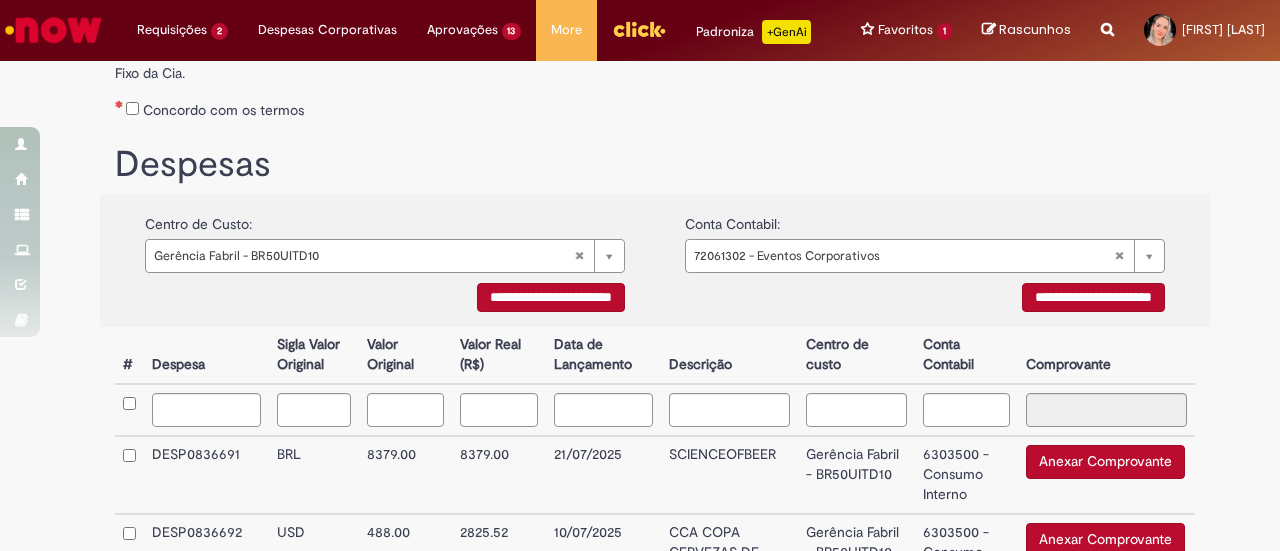 click on "**********" at bounding box center [1093, 297] 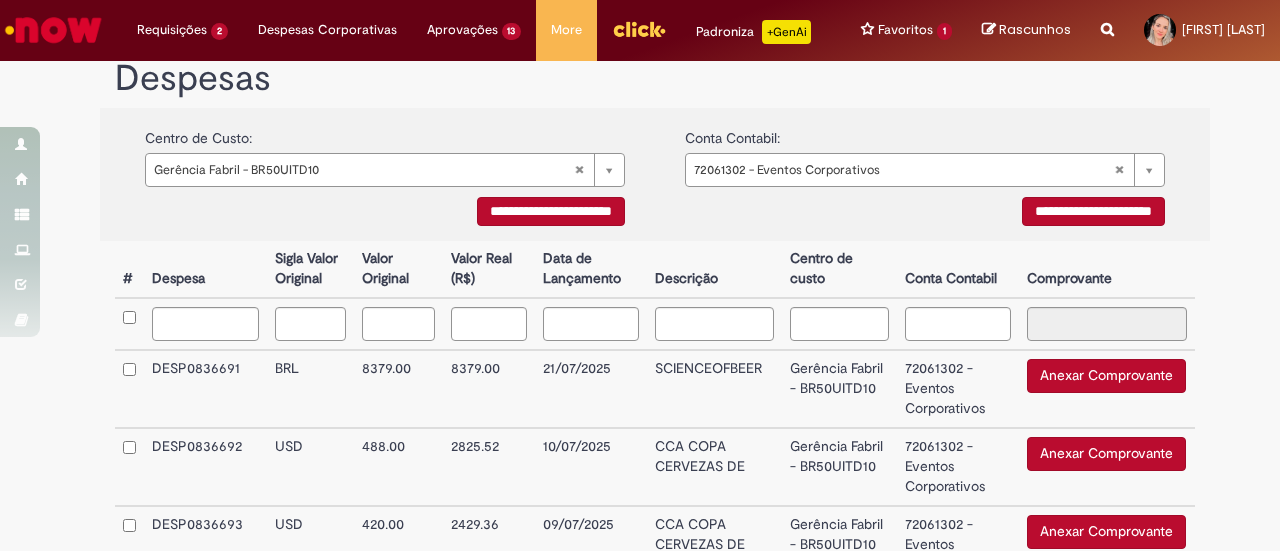 scroll, scrollTop: 500, scrollLeft: 0, axis: vertical 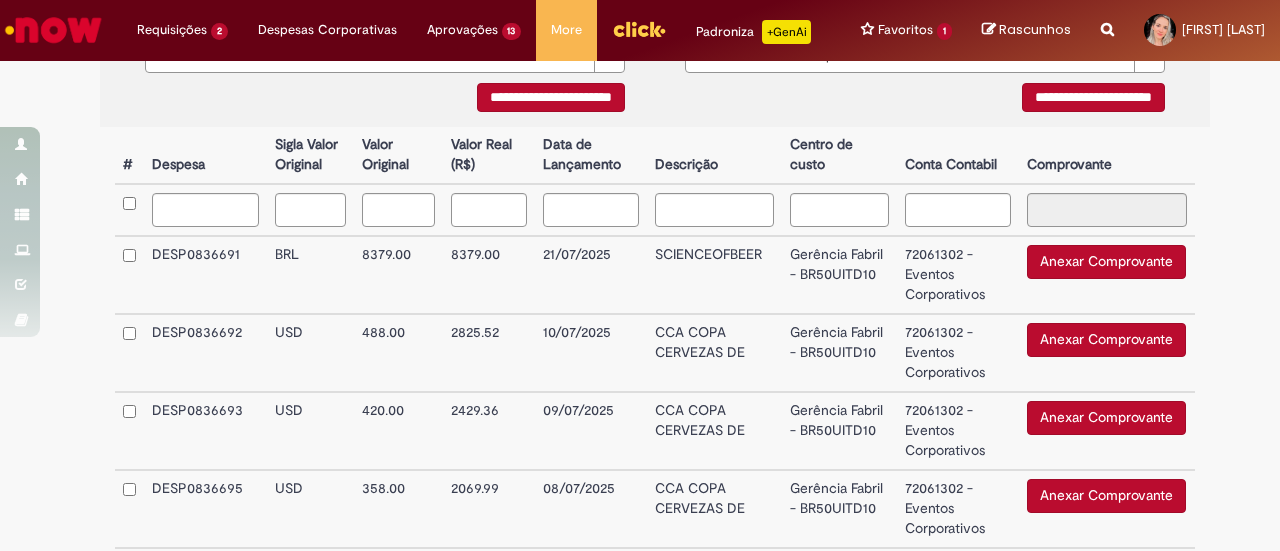 click on "Anexar Comprovante" at bounding box center [1106, 262] 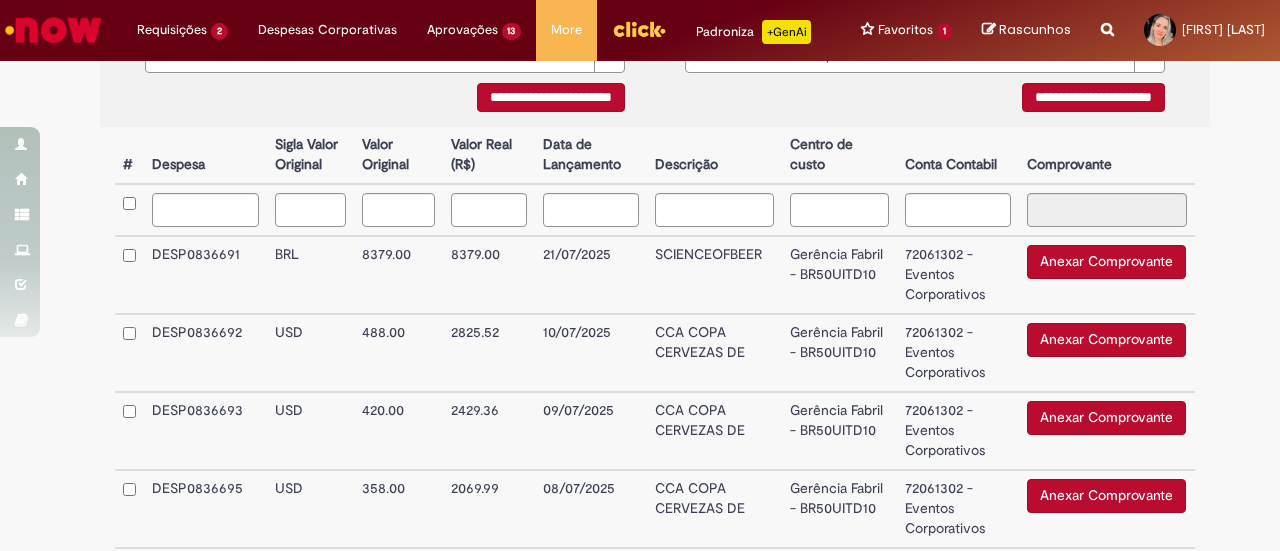 click on "Anexar Comprovante" at bounding box center (1106, 262) 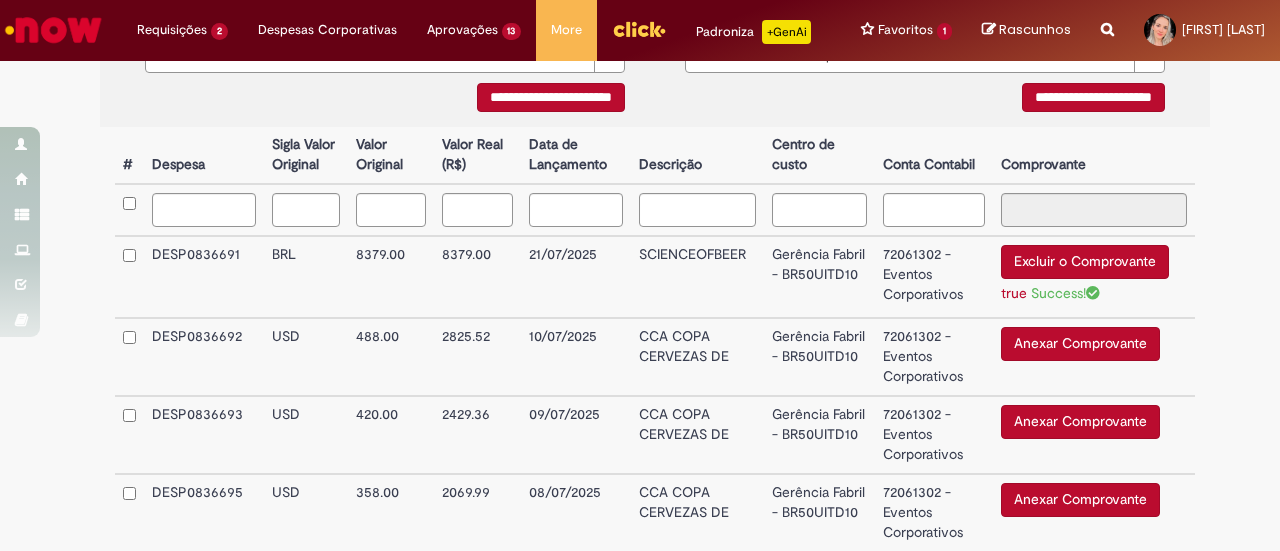 click on "Anexar Comprovante" at bounding box center [1080, 344] 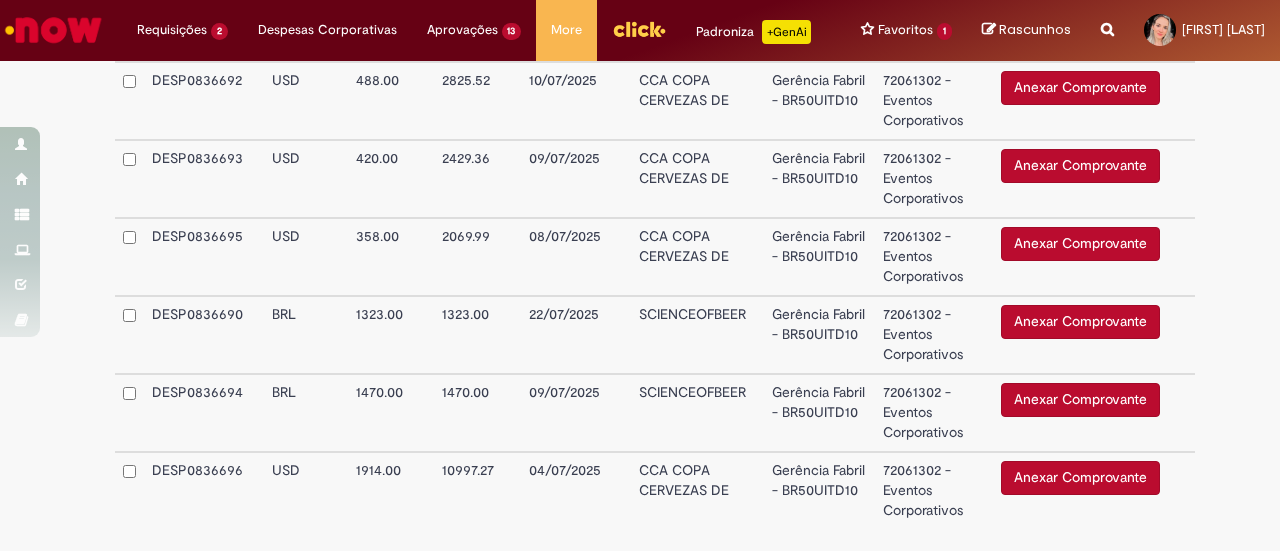 scroll, scrollTop: 800, scrollLeft: 0, axis: vertical 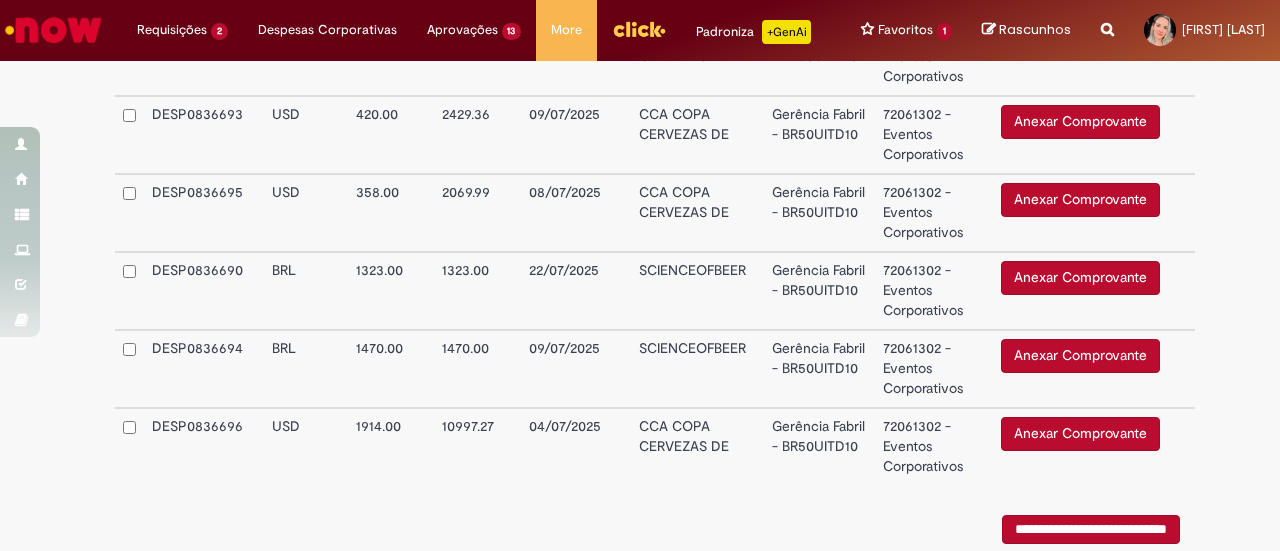 click on "Anexar Comprovante" at bounding box center (1080, 278) 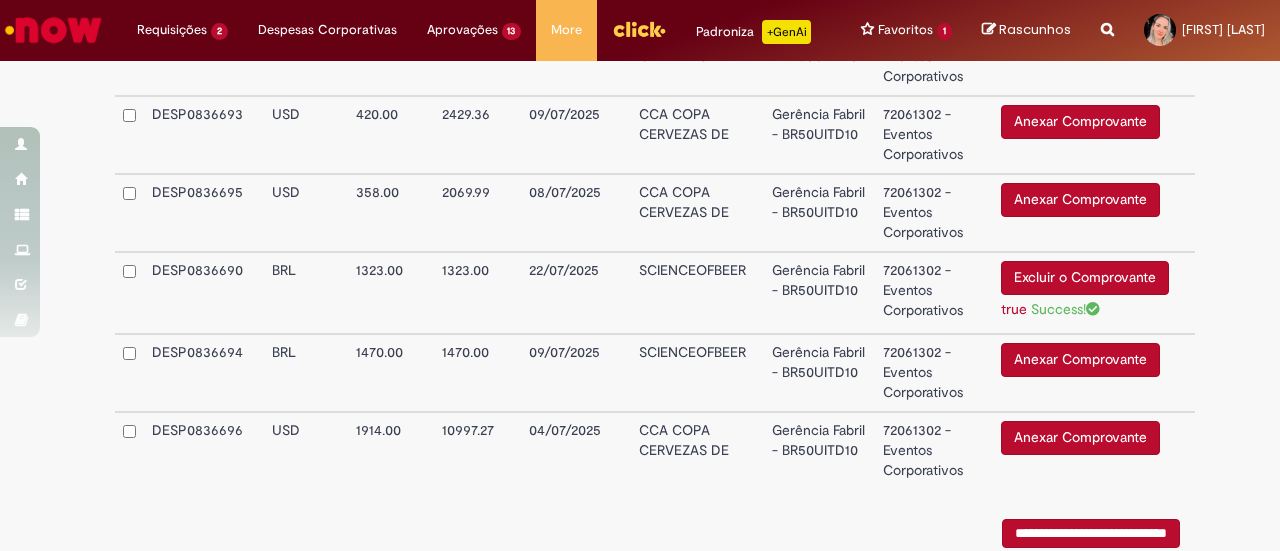 click on "Anexar Comprovante" at bounding box center [1080, 360] 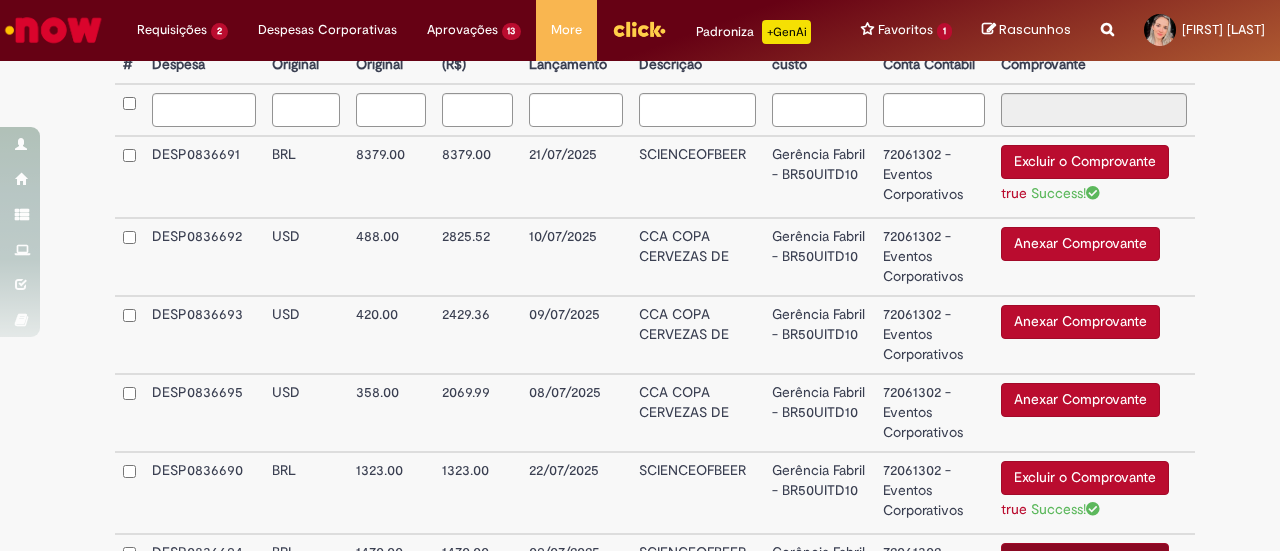 scroll, scrollTop: 600, scrollLeft: 0, axis: vertical 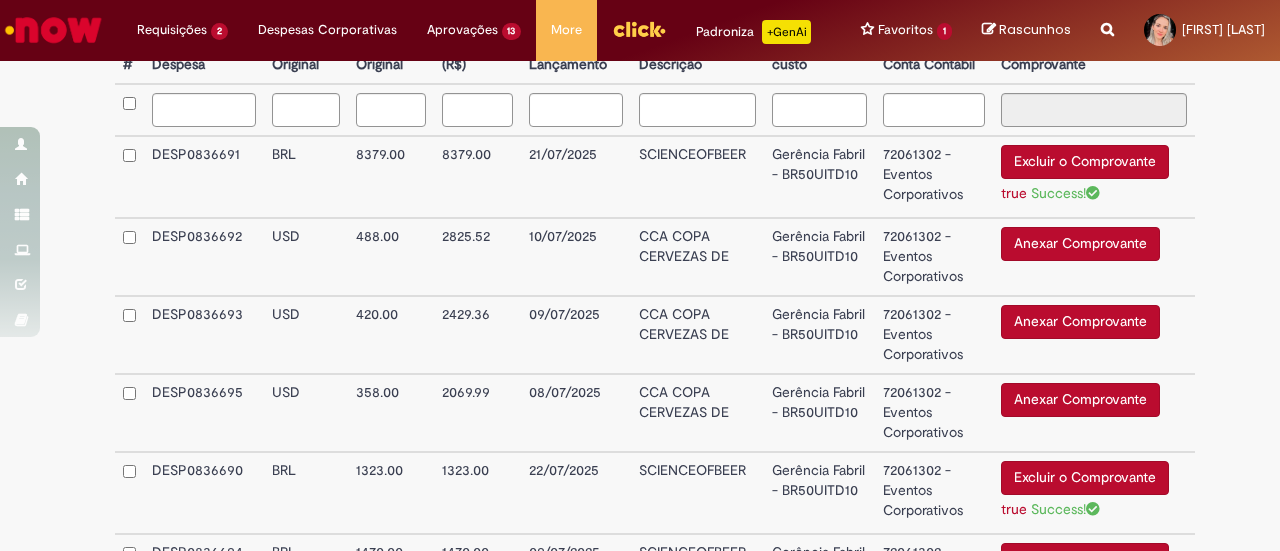 click on "Anexar Comprovante" at bounding box center (1080, 244) 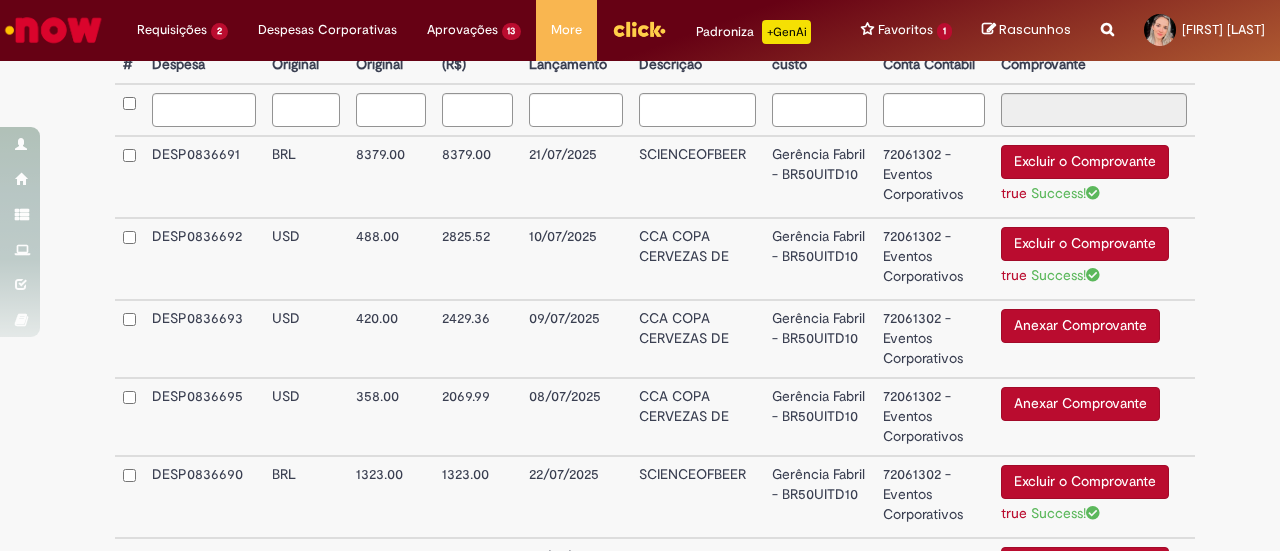click on "Anexar Comprovante" at bounding box center [1080, 326] 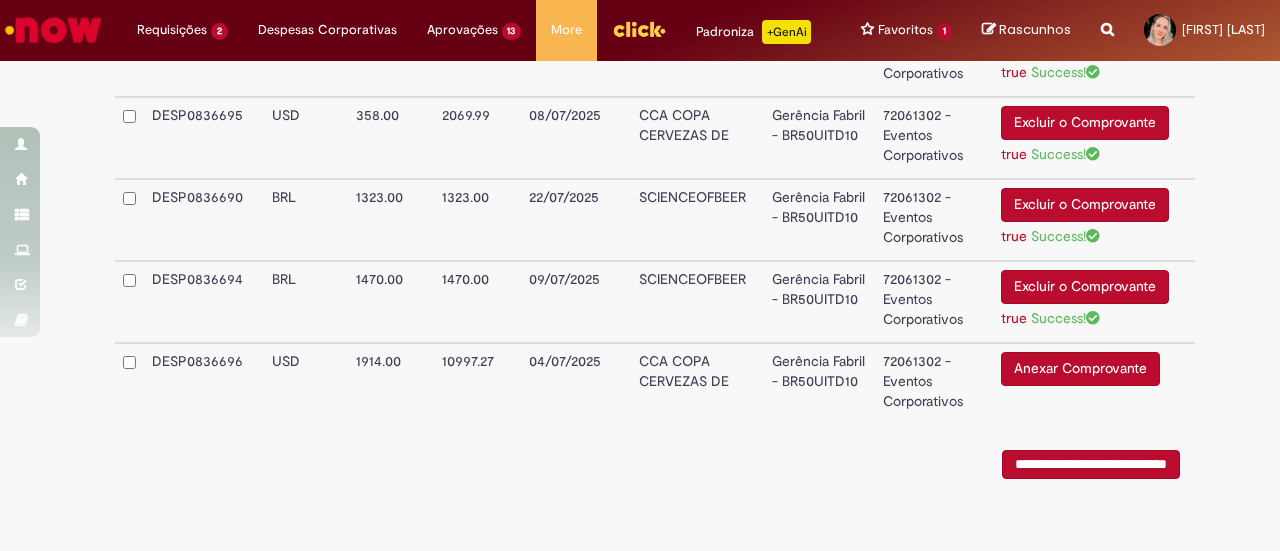 scroll, scrollTop: 900, scrollLeft: 0, axis: vertical 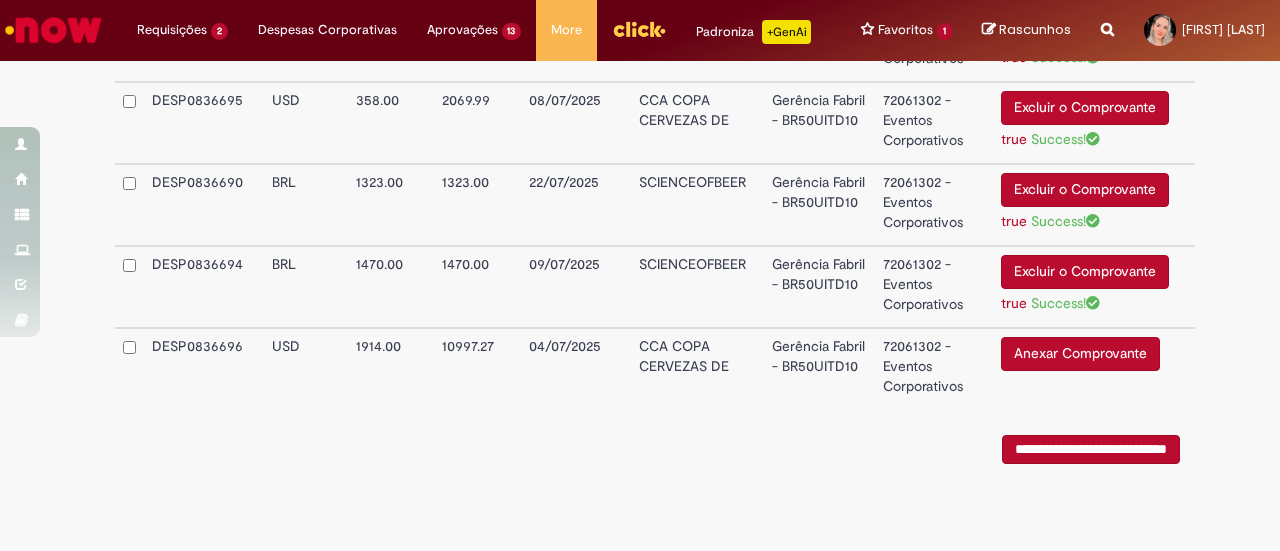 click on "Anexar Comprovante" at bounding box center [1080, 354] 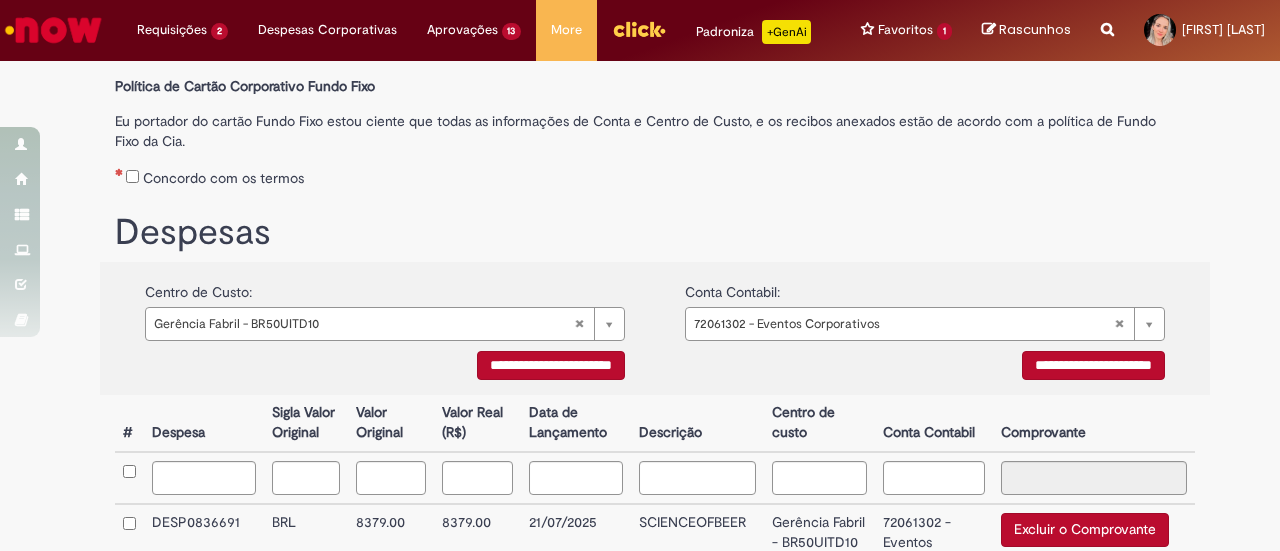 scroll, scrollTop: 226, scrollLeft: 0, axis: vertical 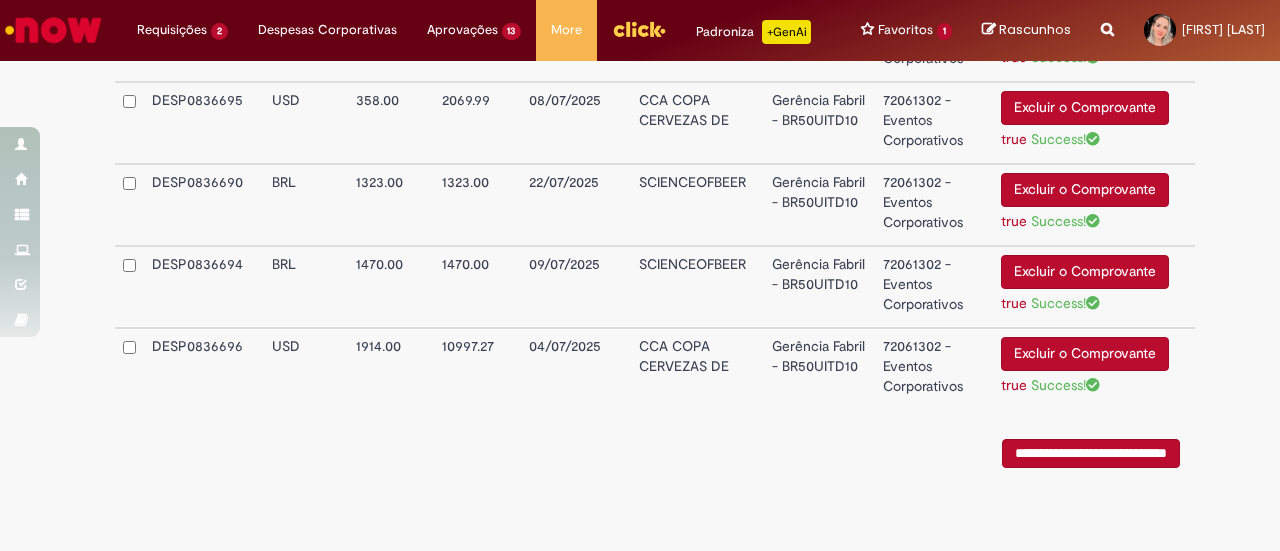 click on "**********" at bounding box center [1091, 453] 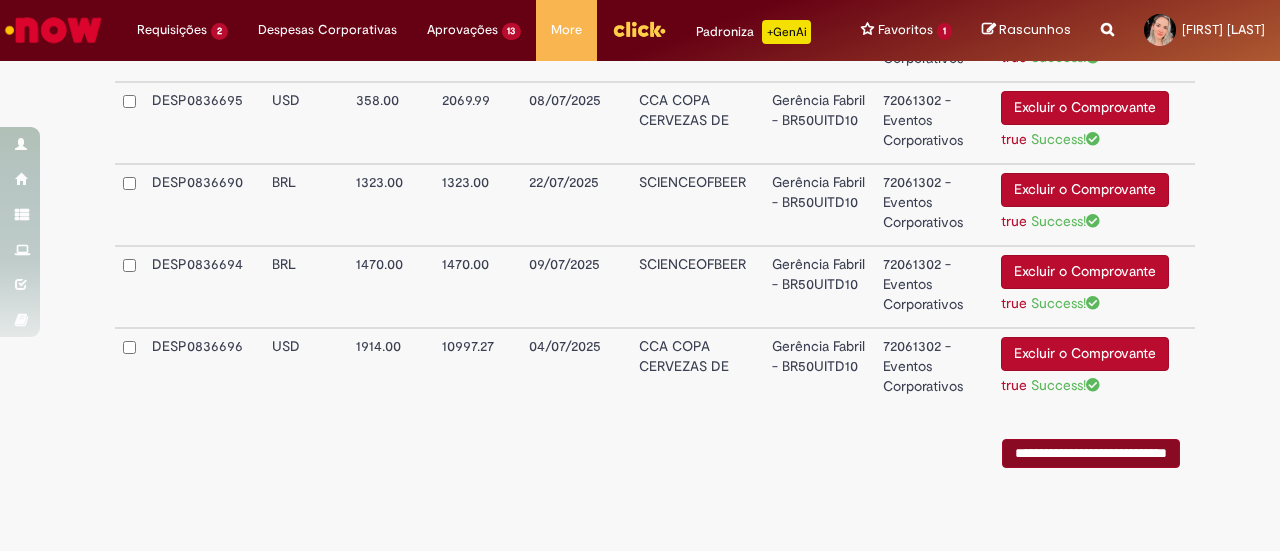 scroll, scrollTop: 0, scrollLeft: 0, axis: both 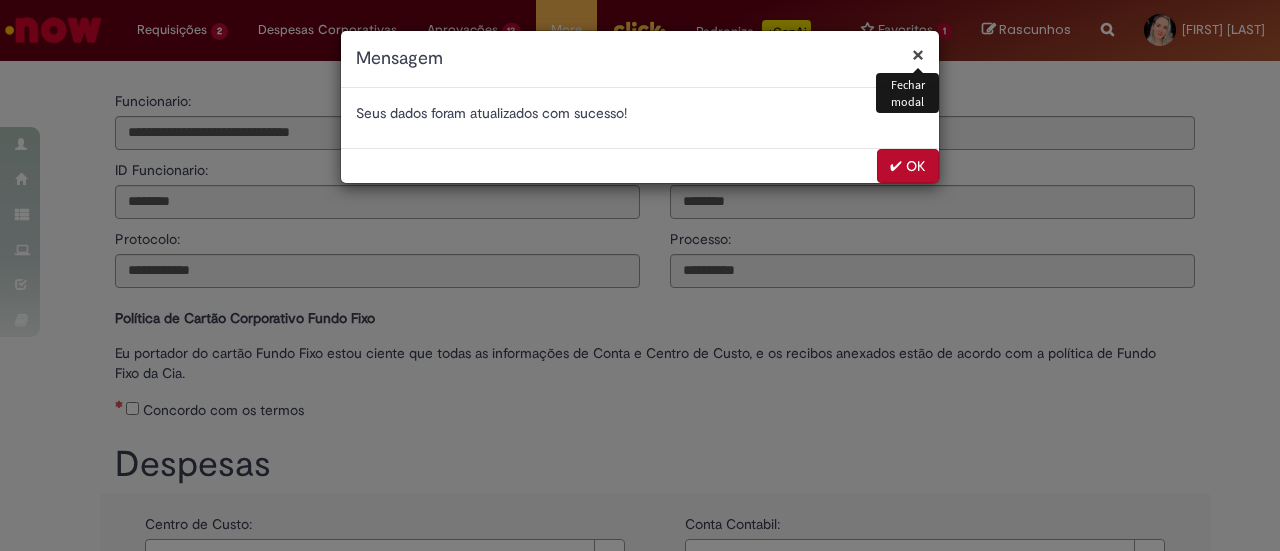 click on "✔ OK" at bounding box center (908, 166) 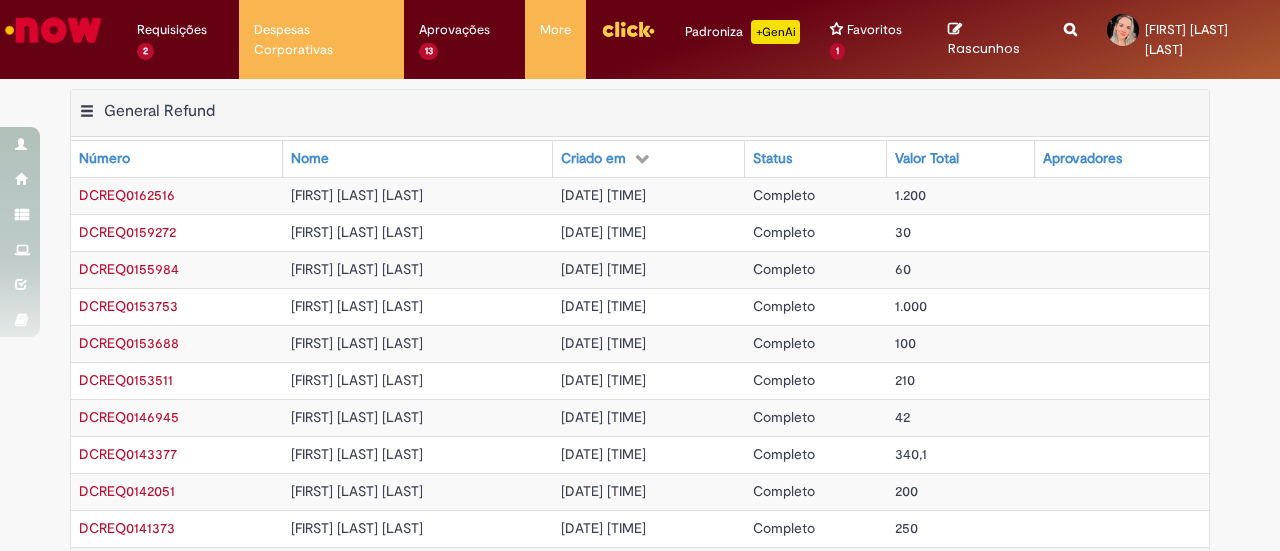 scroll, scrollTop: 0, scrollLeft: 0, axis: both 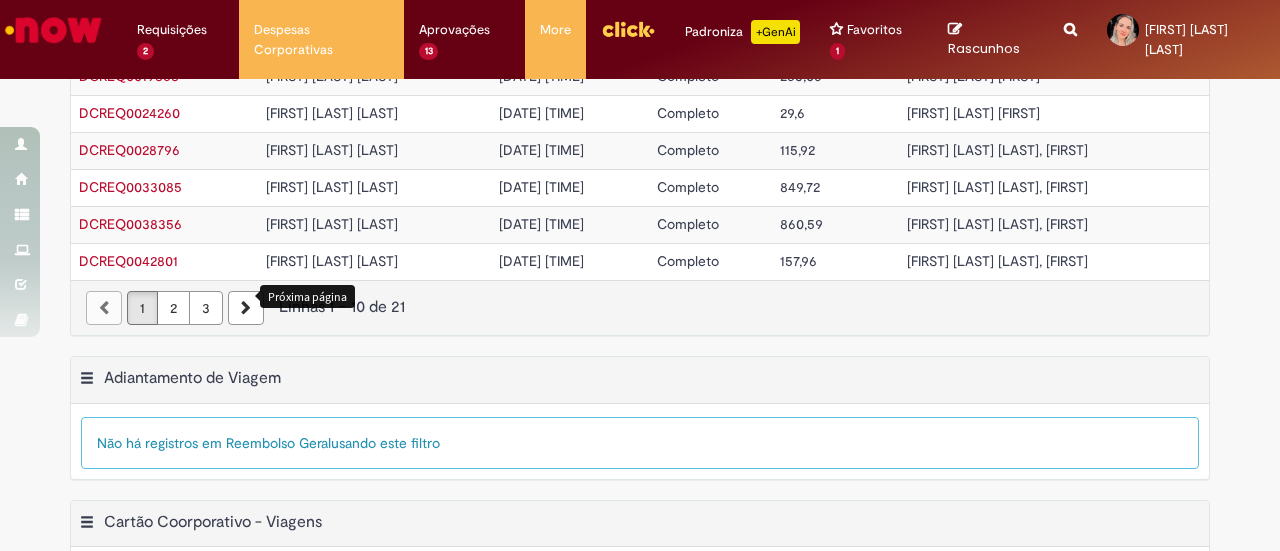 click on "3" at bounding box center [206, 308] 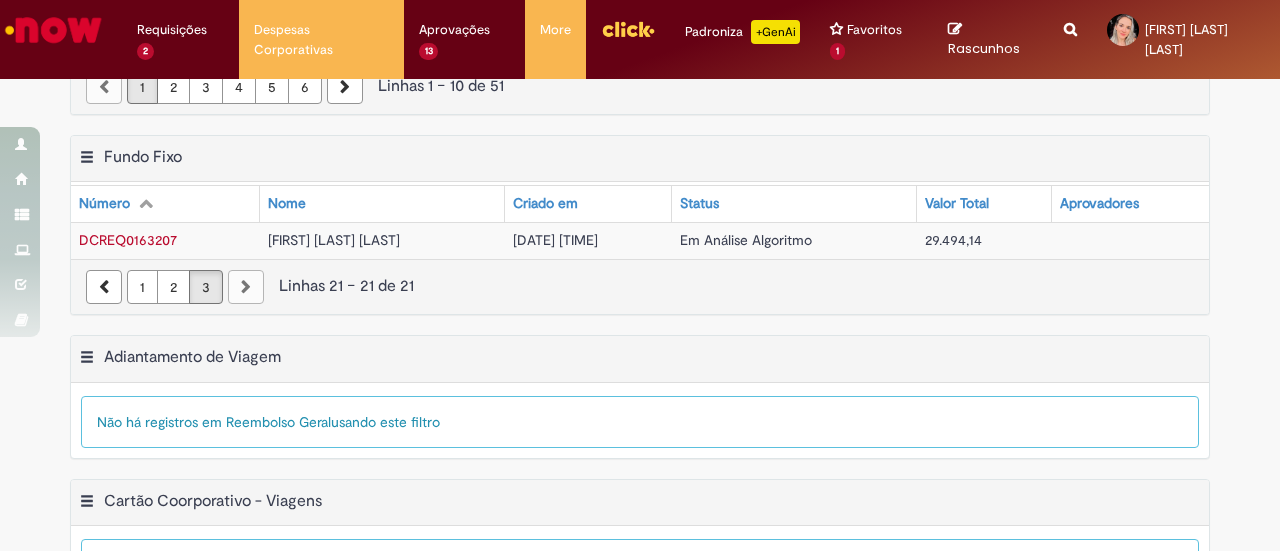 scroll, scrollTop: 444, scrollLeft: 0, axis: vertical 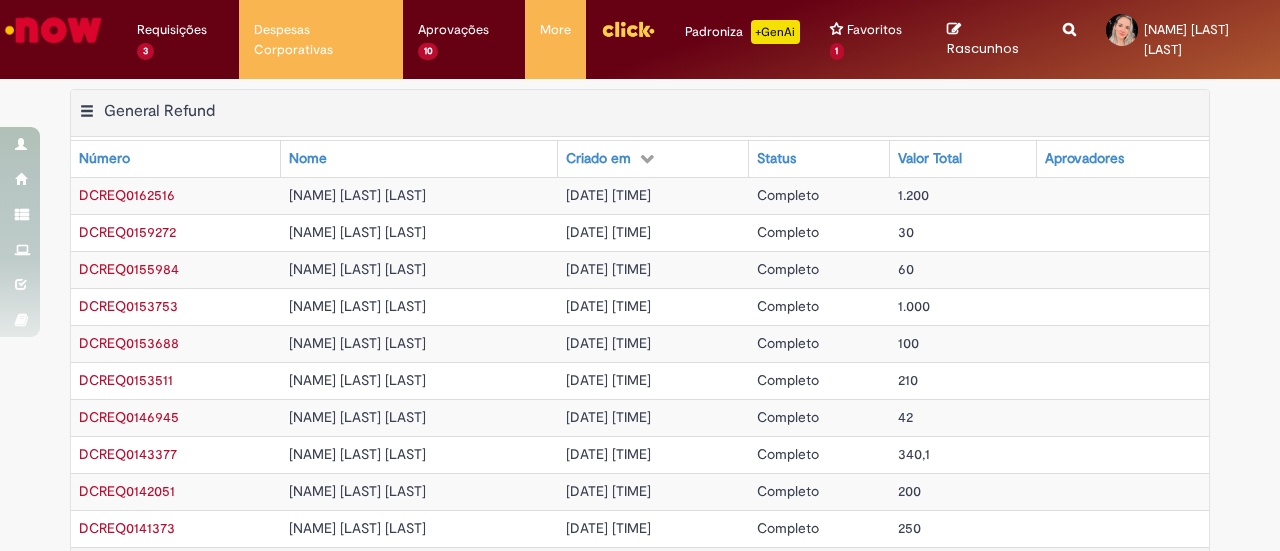 click on "31/07/2025 12:31:06" at bounding box center (608, 195) 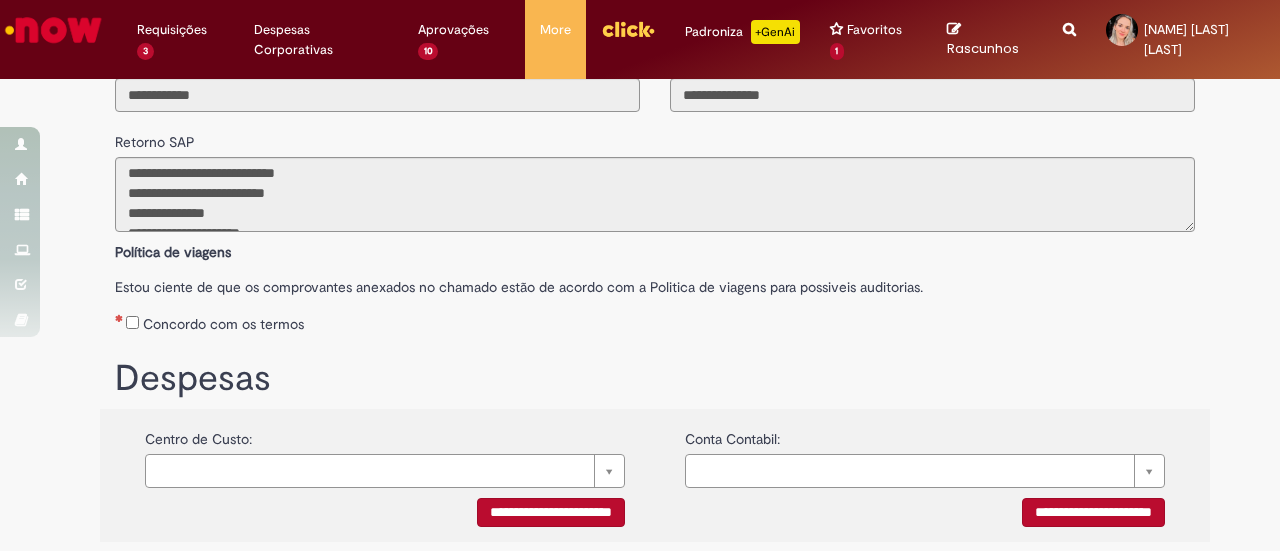 scroll, scrollTop: 200, scrollLeft: 0, axis: vertical 